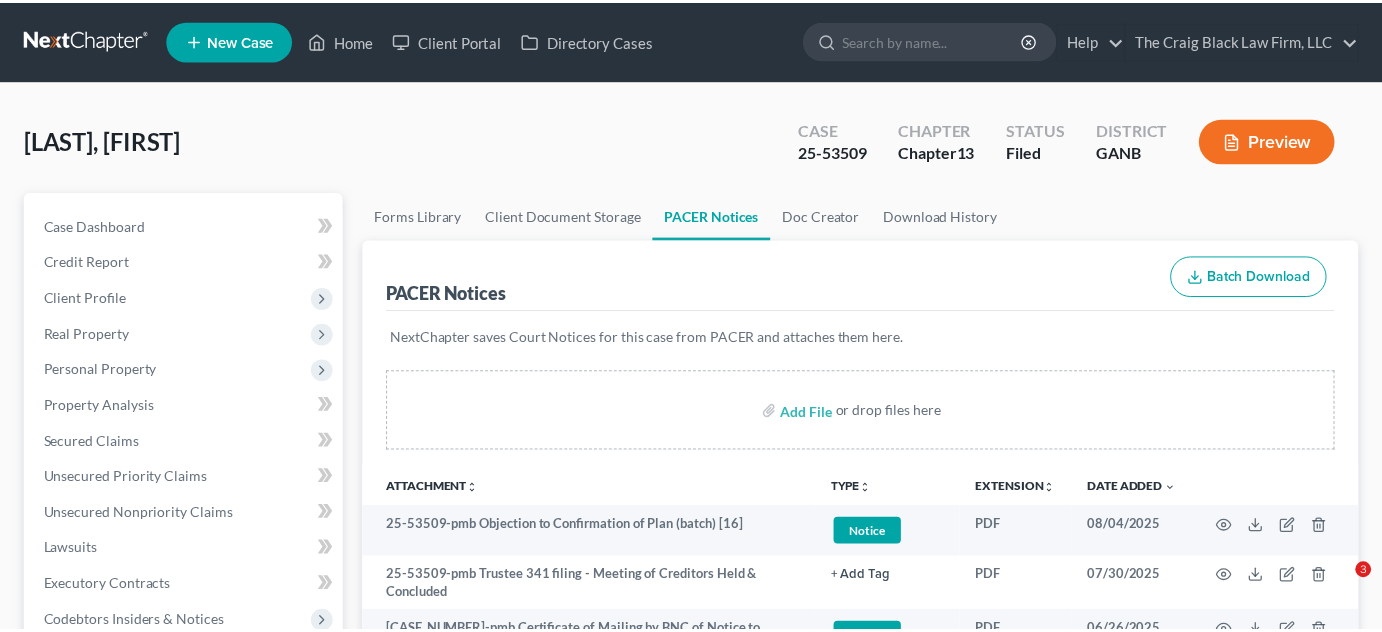 scroll, scrollTop: 0, scrollLeft: 0, axis: both 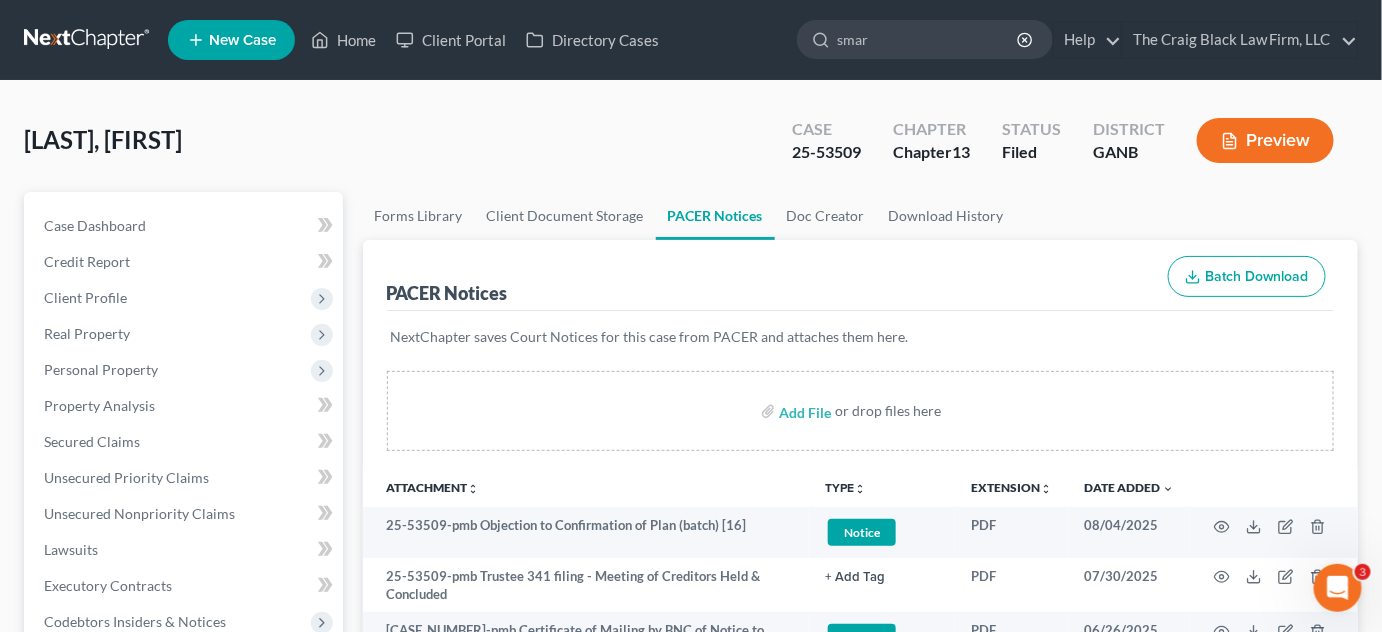type on "smart" 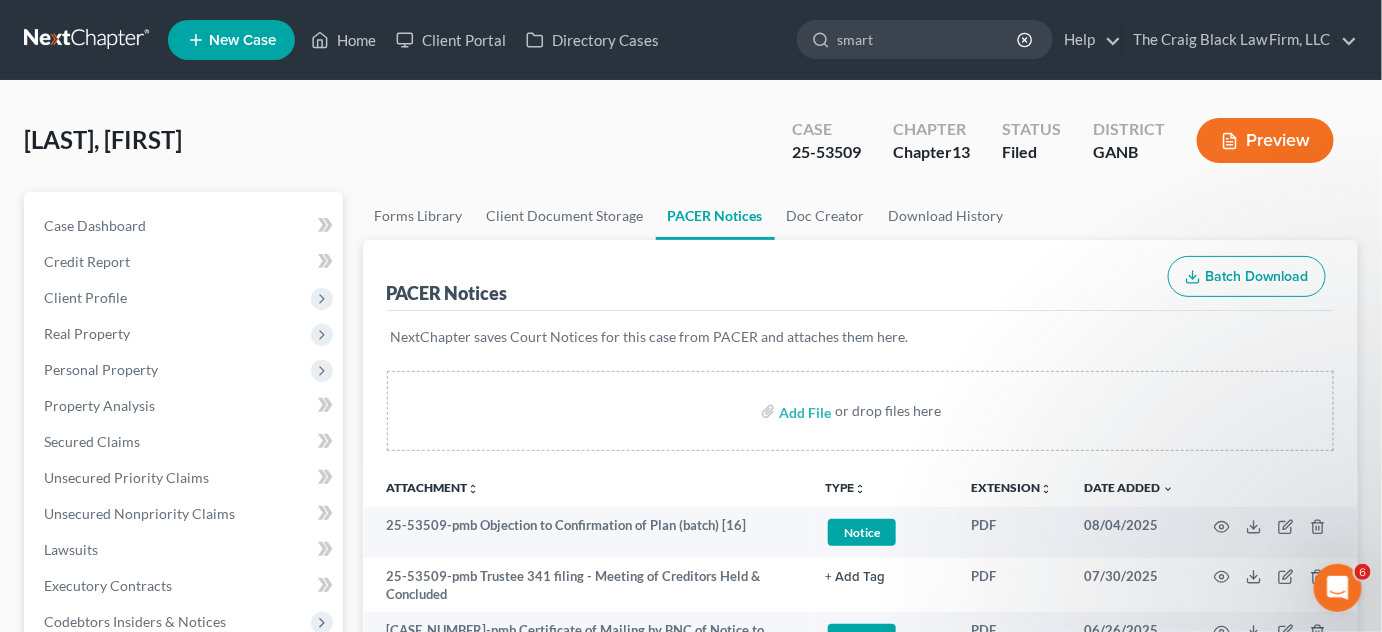 scroll, scrollTop: 0, scrollLeft: 0, axis: both 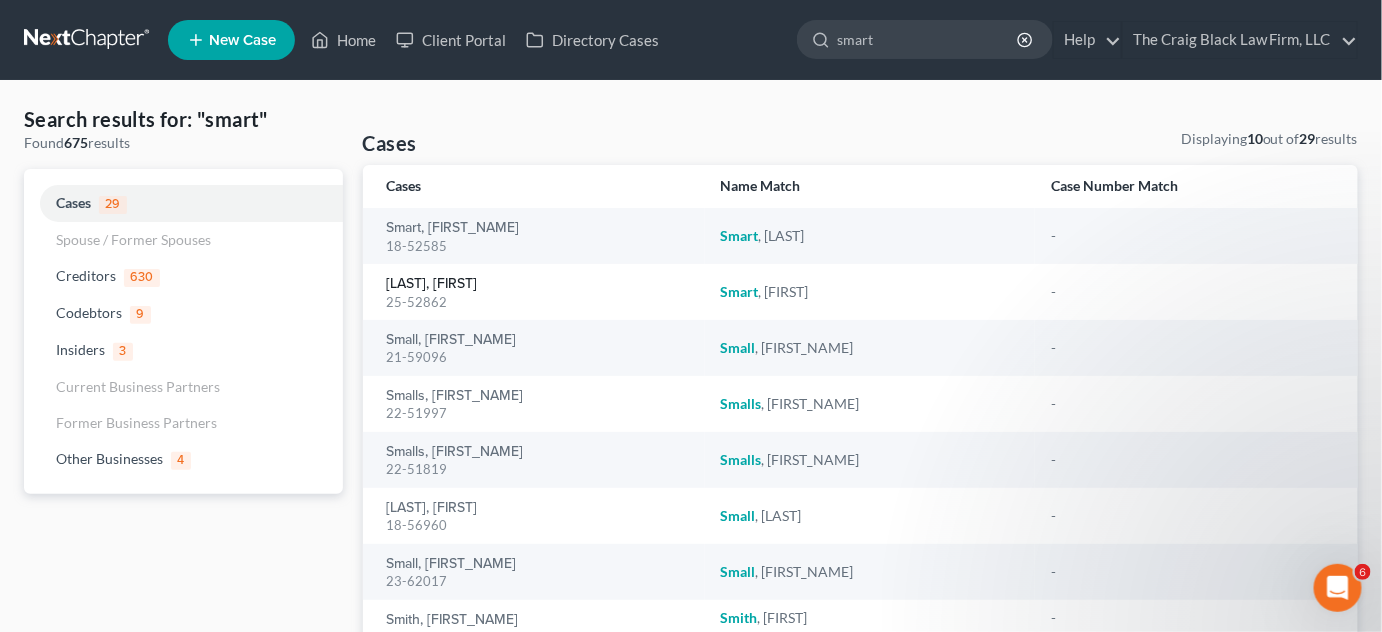 click on "[LAST], [FIRST]" at bounding box center [432, 284] 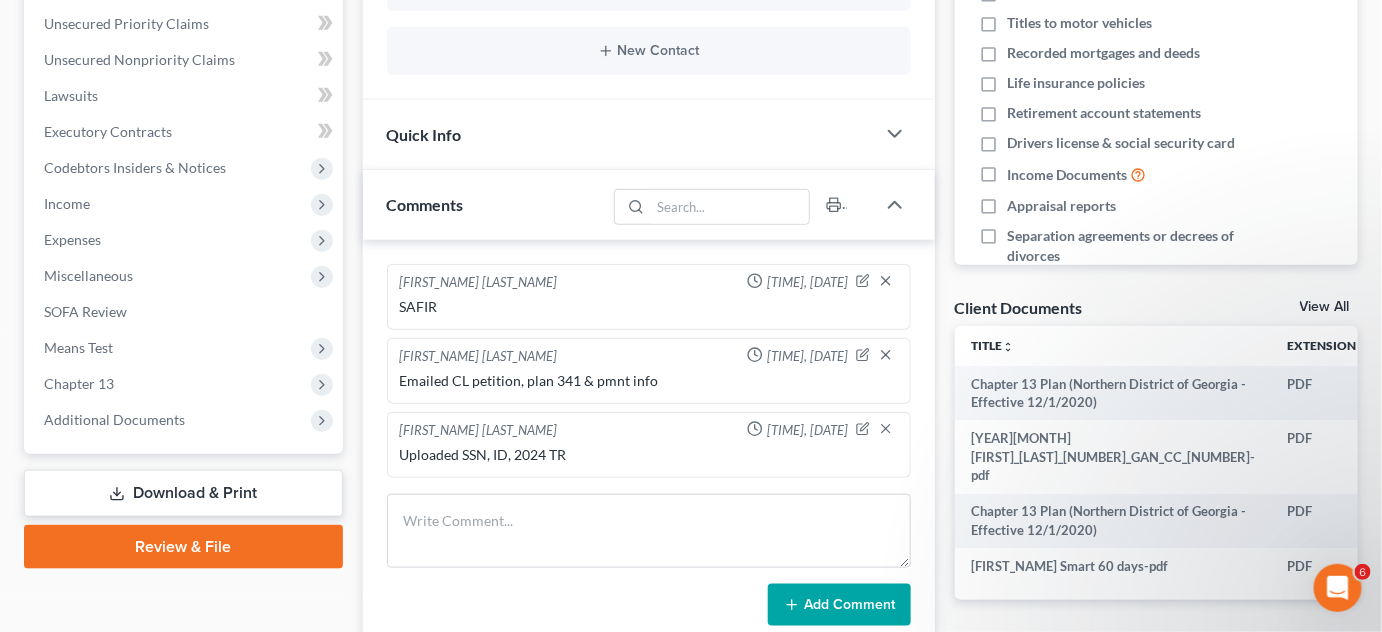 scroll, scrollTop: 0, scrollLeft: 0, axis: both 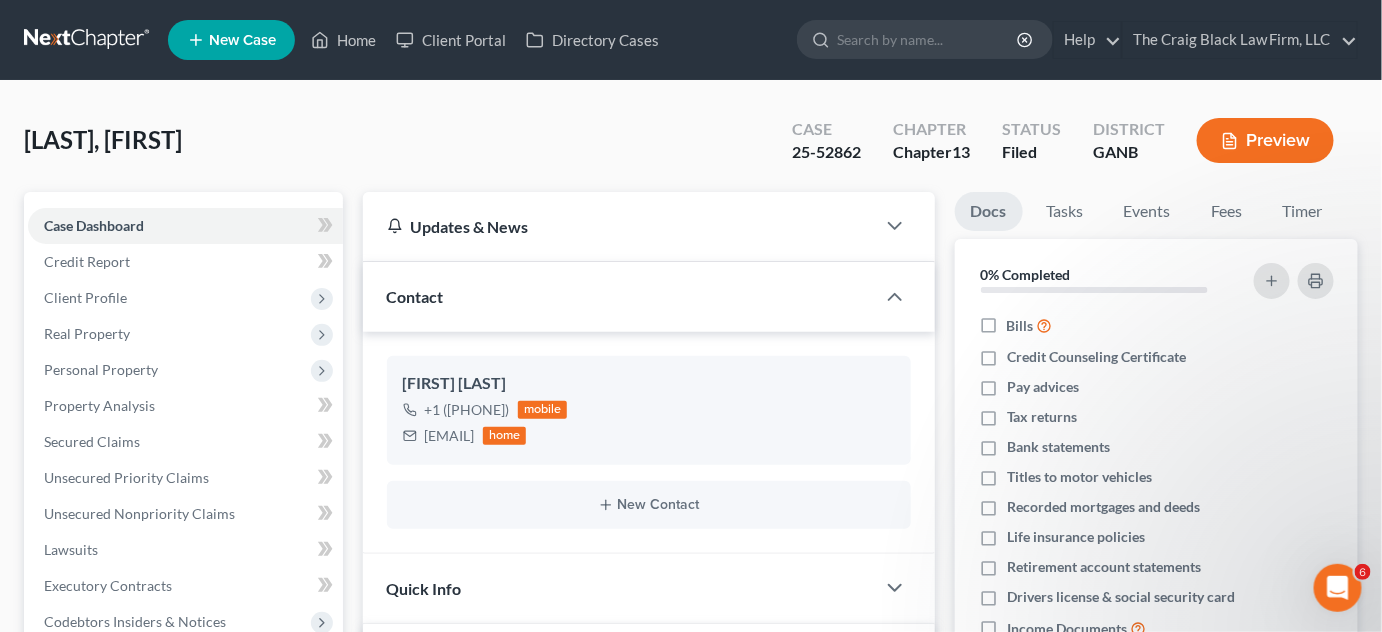 click at bounding box center (928, 39) 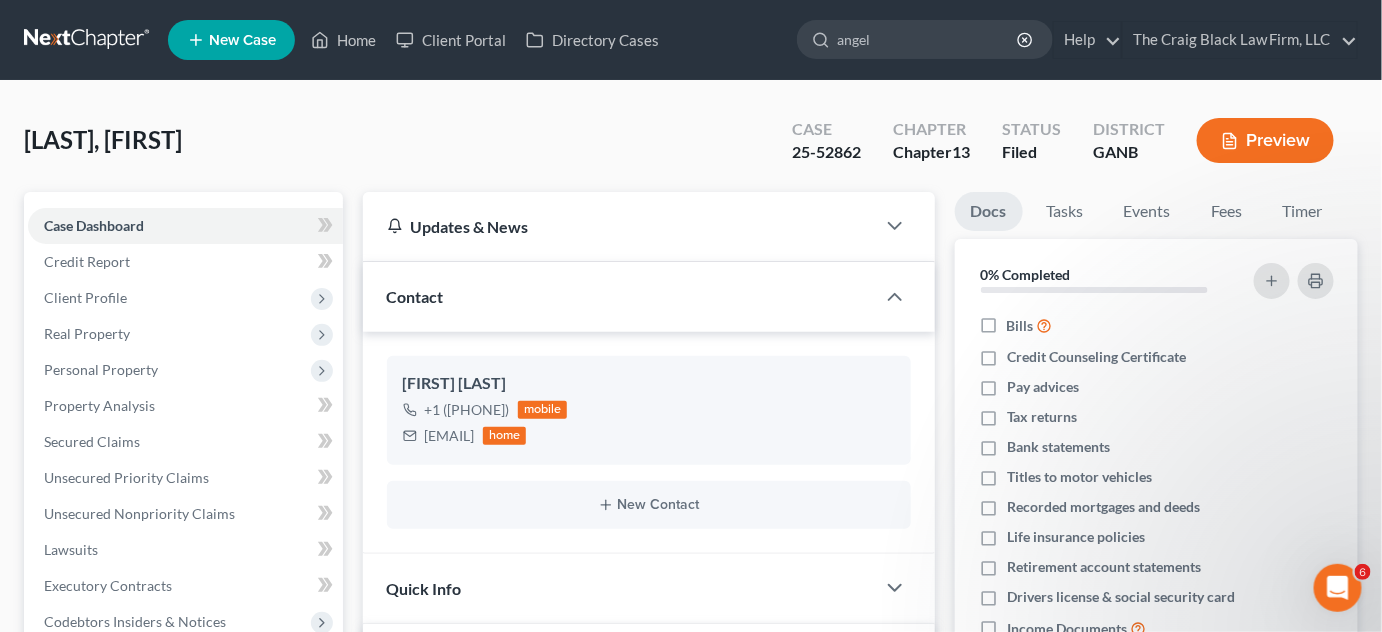 type on "[FIRST_NAME]" 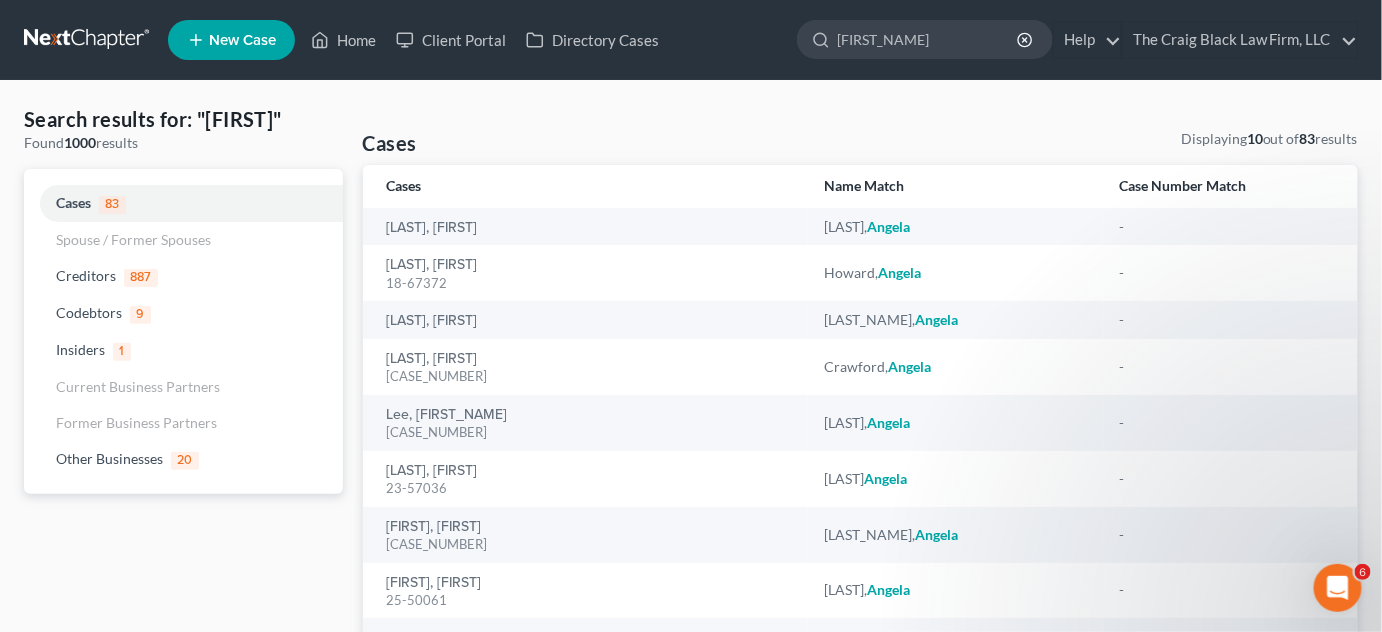 scroll, scrollTop: 151, scrollLeft: 0, axis: vertical 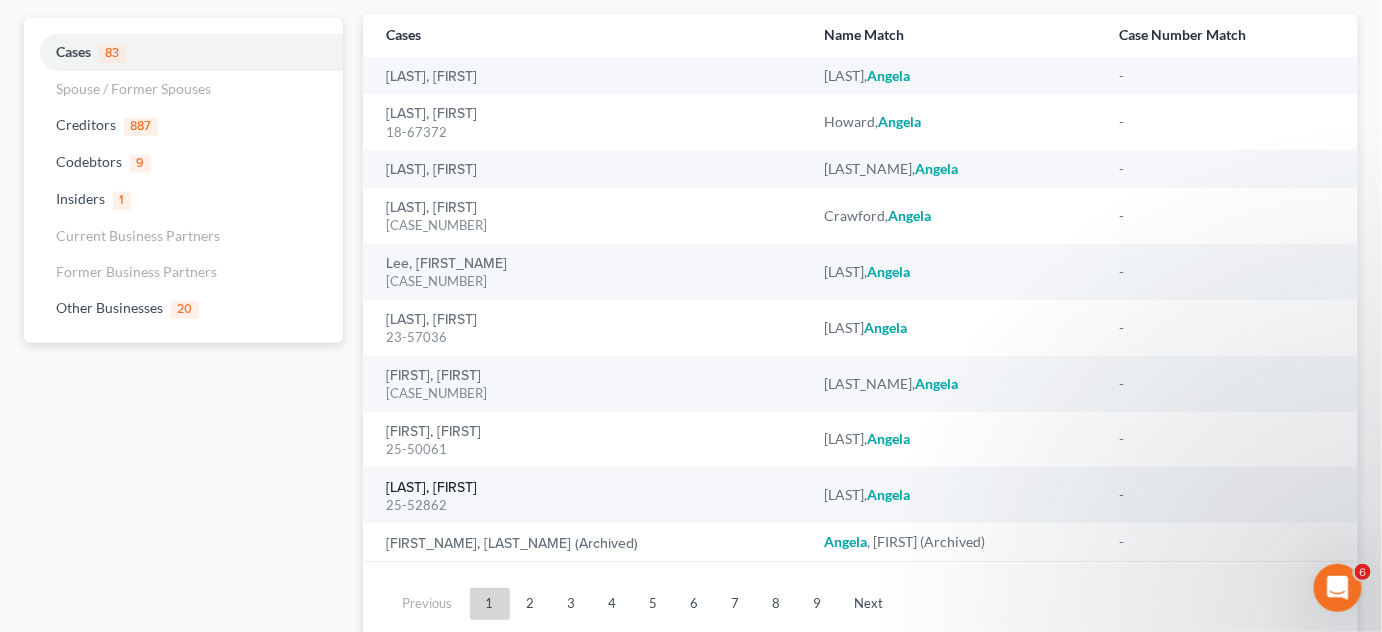 click on "[LAST], [FIRST]" at bounding box center (432, 488) 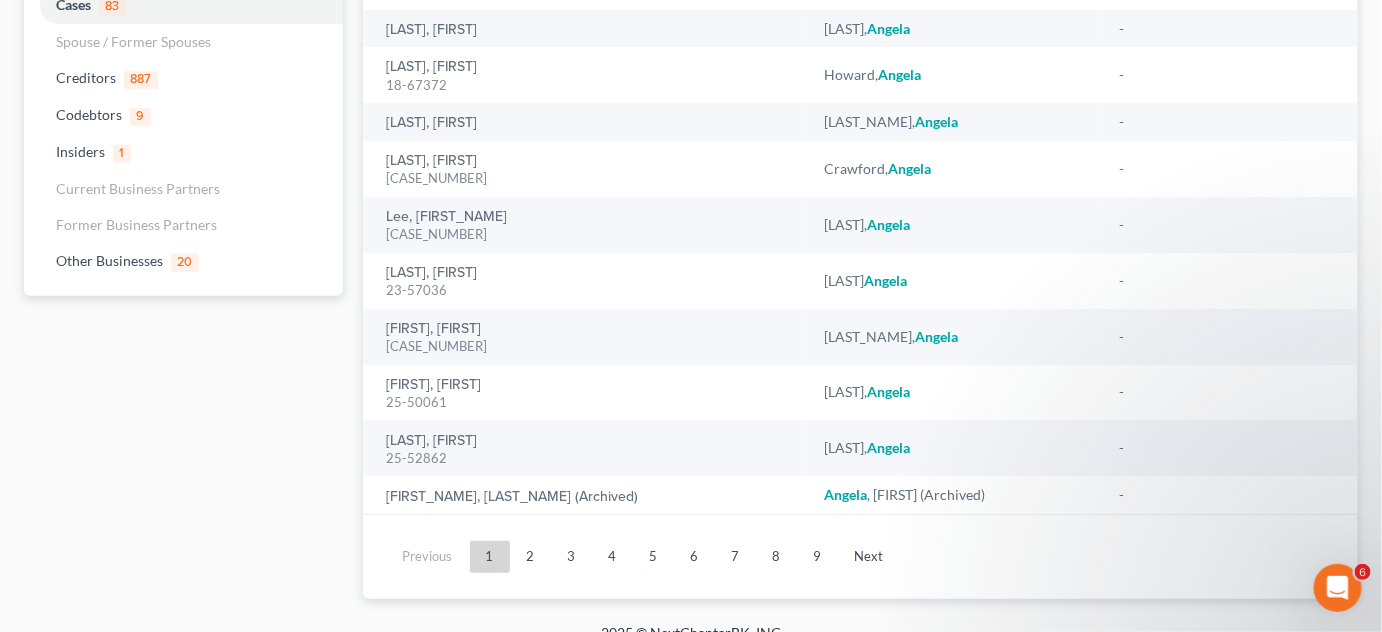 type 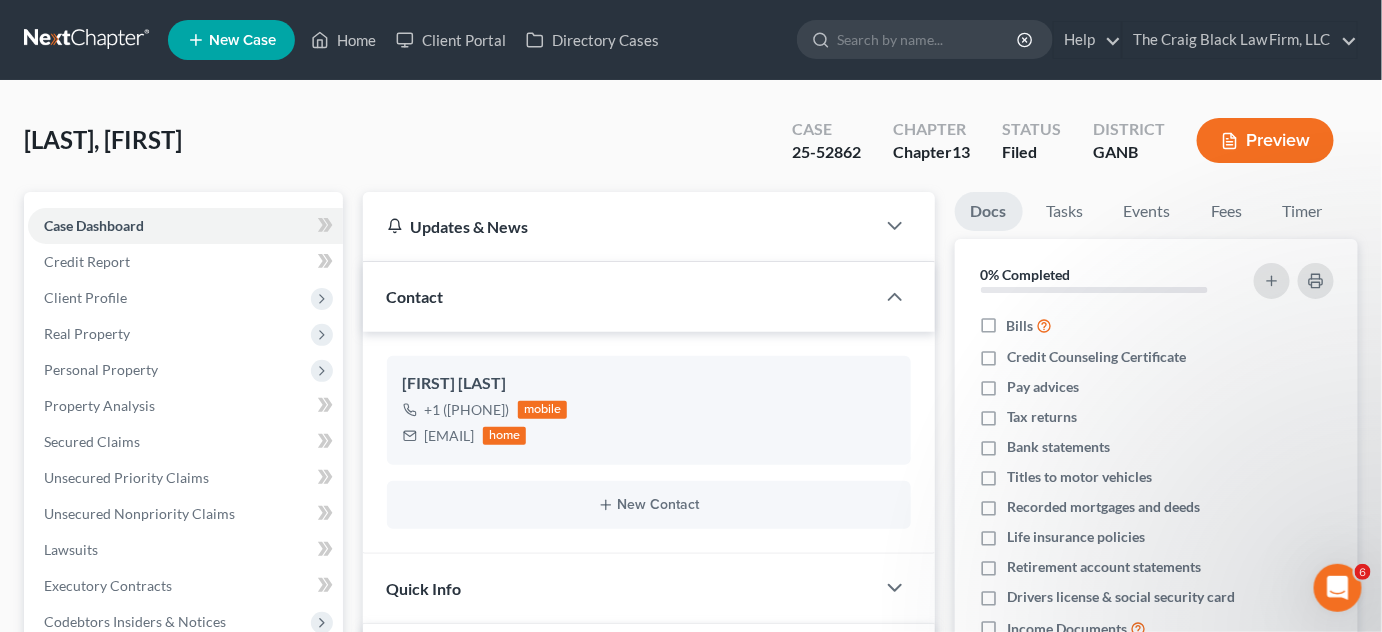 scroll, scrollTop: 605, scrollLeft: 0, axis: vertical 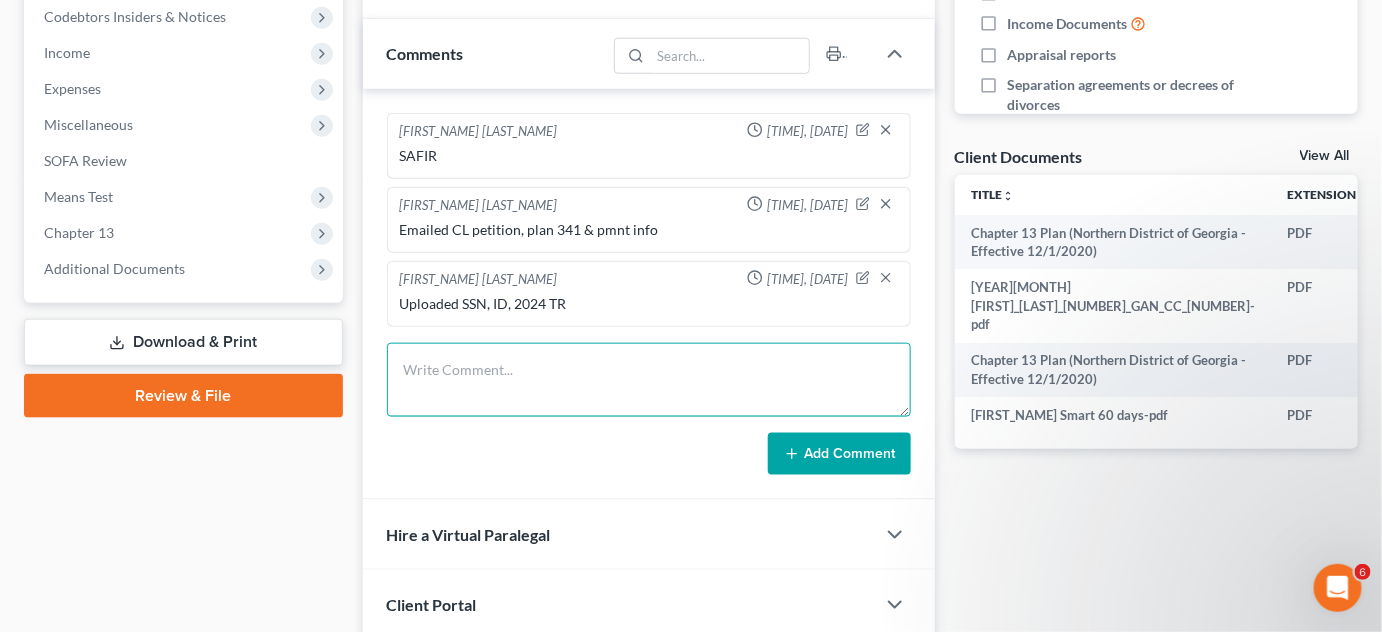 drag, startPoint x: 461, startPoint y: 388, endPoint x: 461, endPoint y: 359, distance: 29 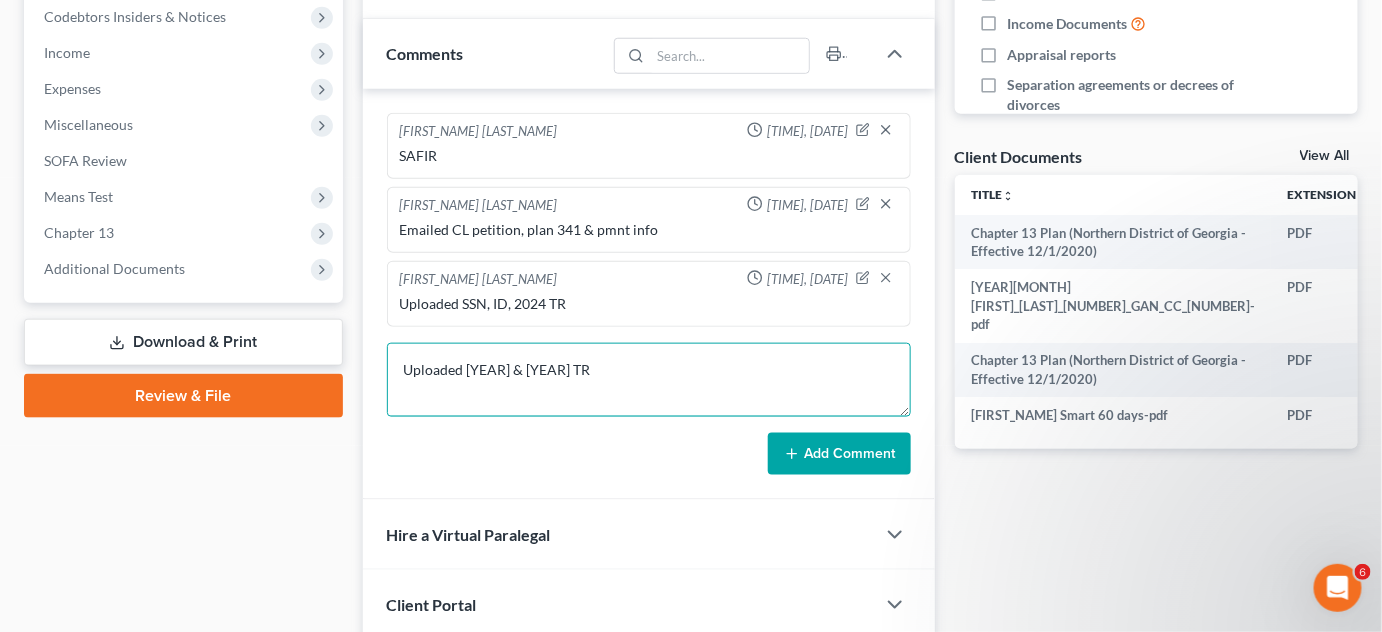 type on "Uploaded [YEAR] & [YEAR] TR" 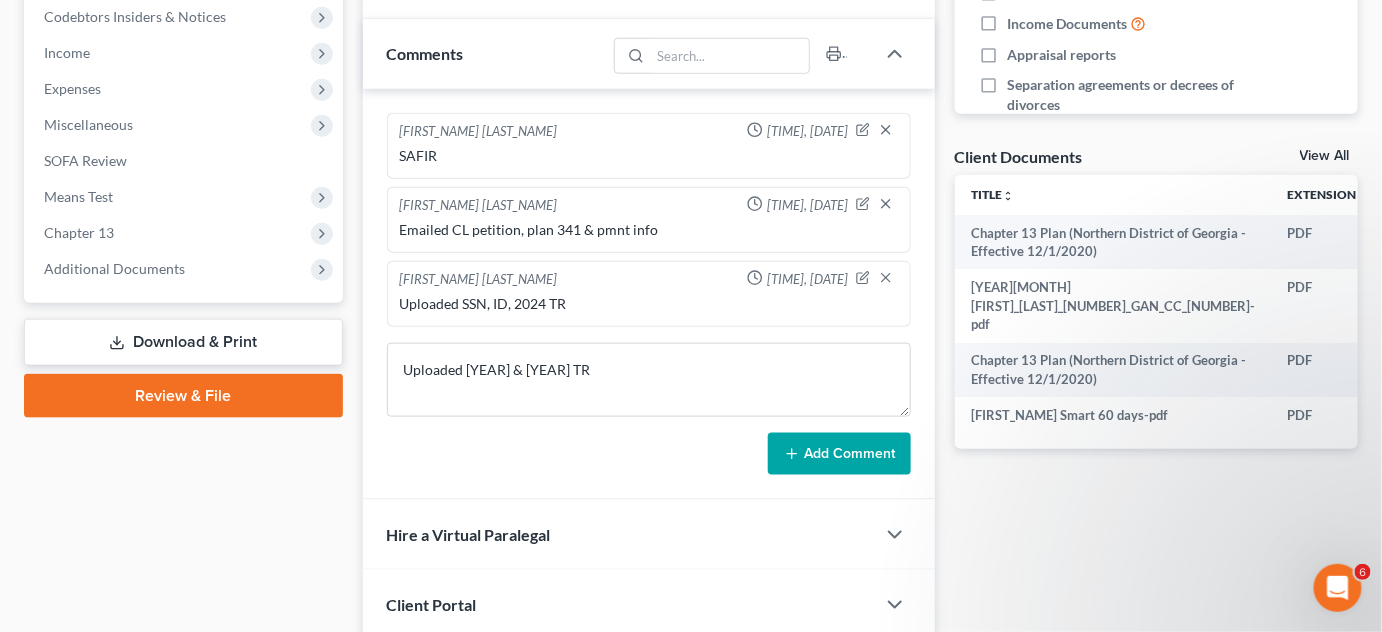 click on "Add Comment" at bounding box center (839, 454) 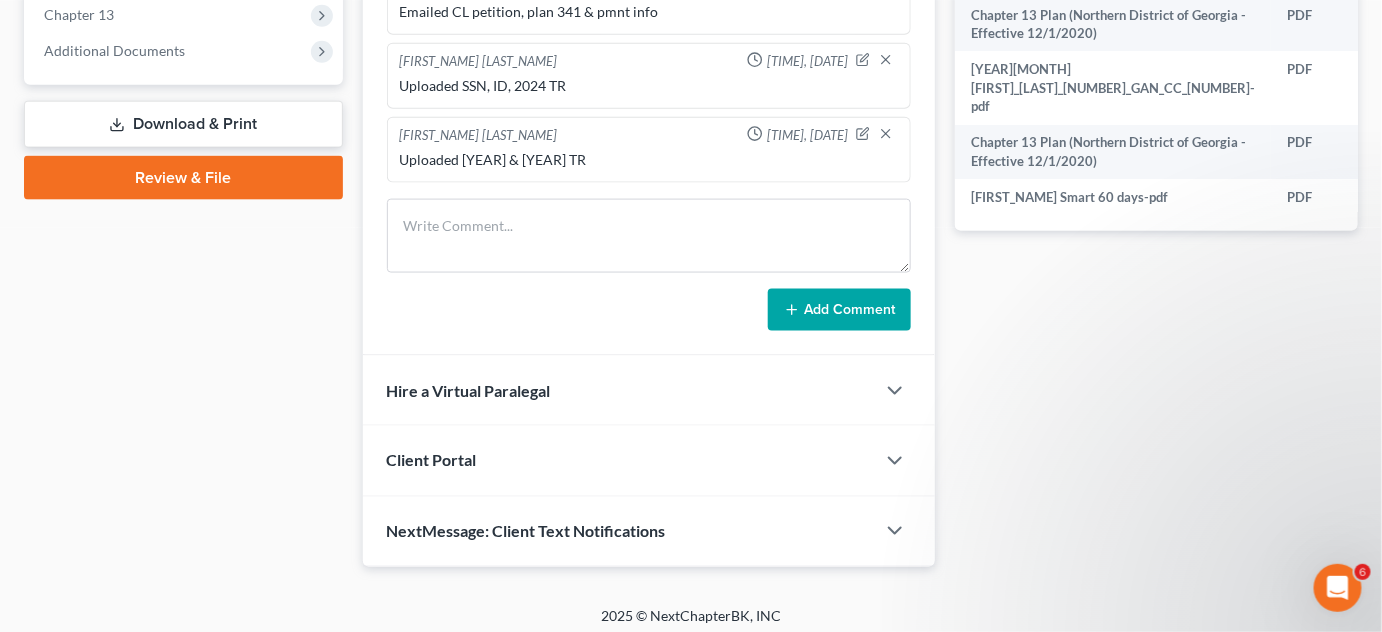 scroll, scrollTop: 828, scrollLeft: 0, axis: vertical 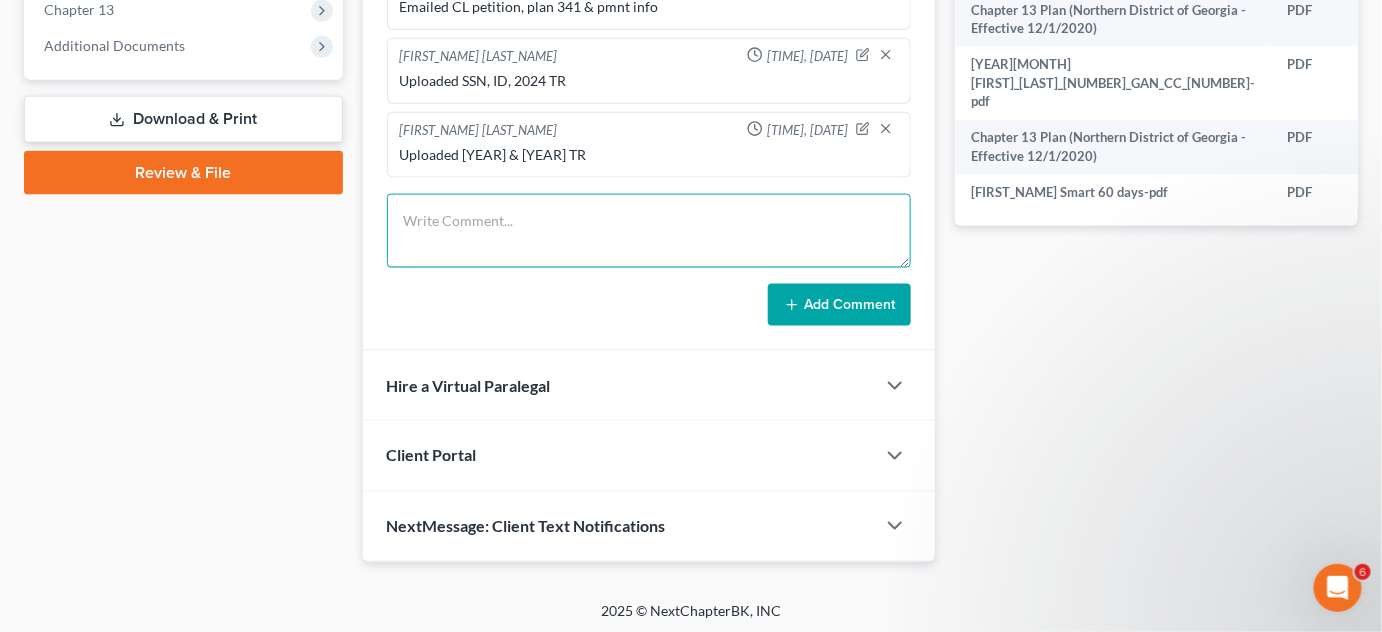 click at bounding box center [649, 231] 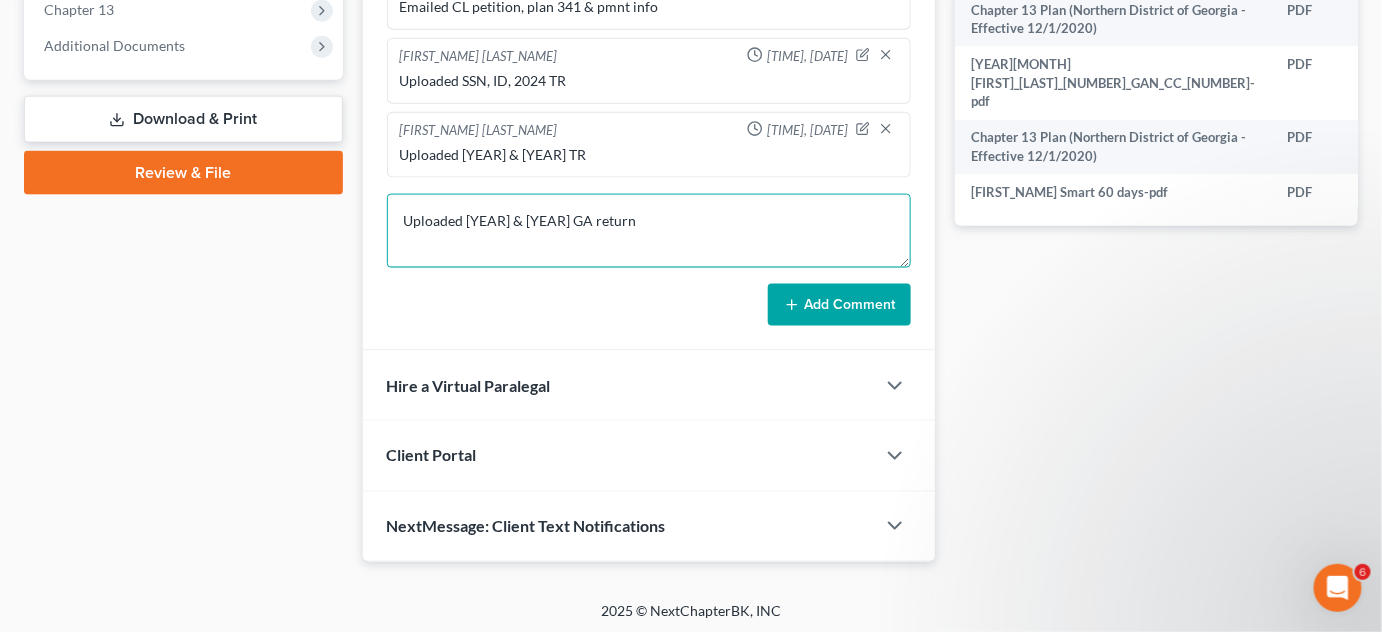 type on "Uploaded [YEAR] & [YEAR] GA return" 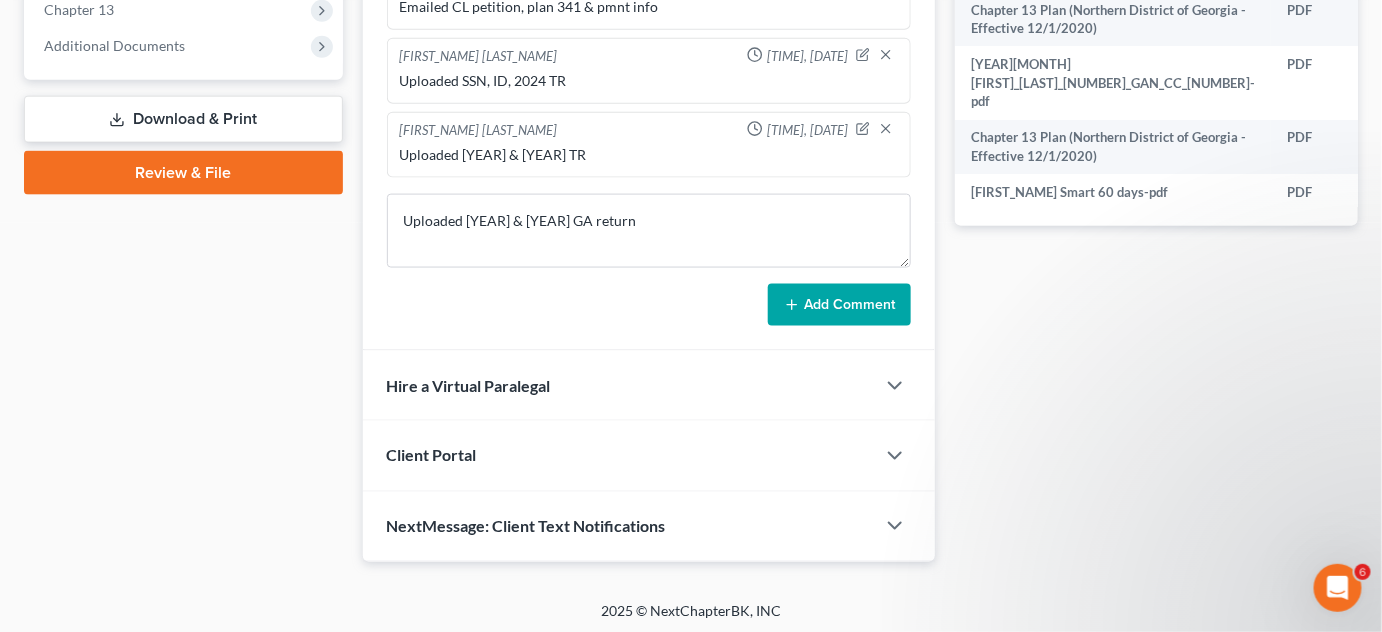 click on "Add Comment" at bounding box center [839, 305] 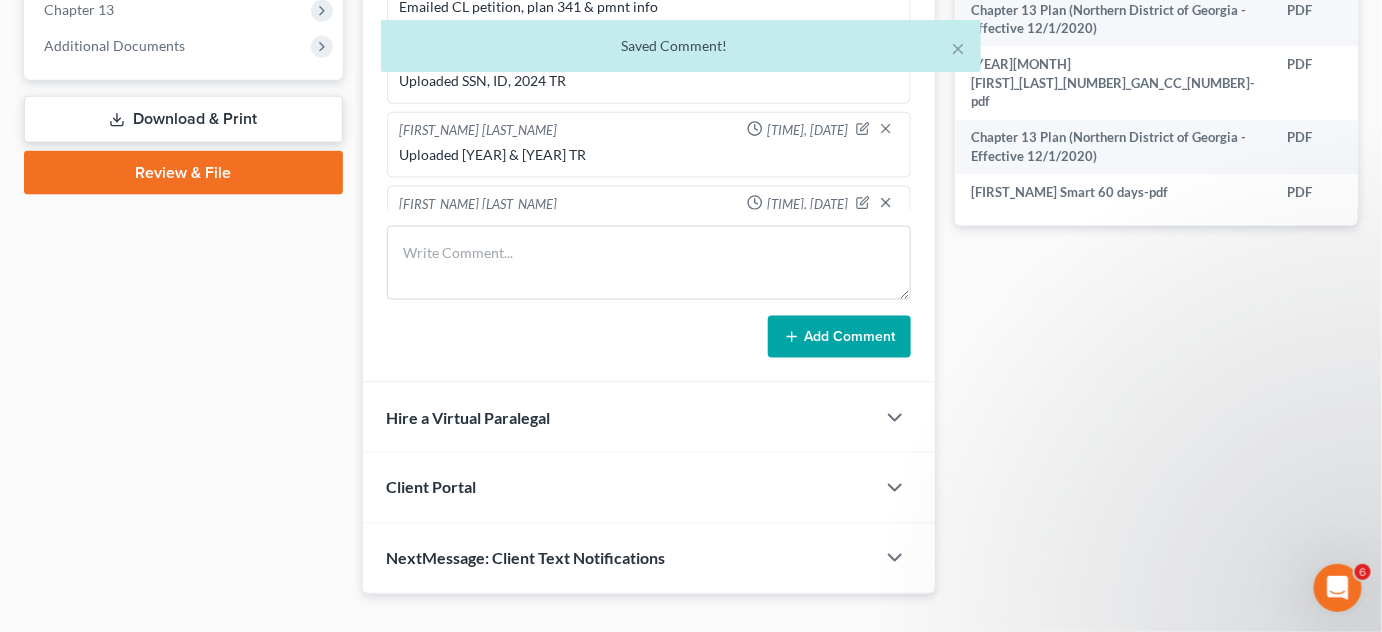 scroll, scrollTop: 39, scrollLeft: 0, axis: vertical 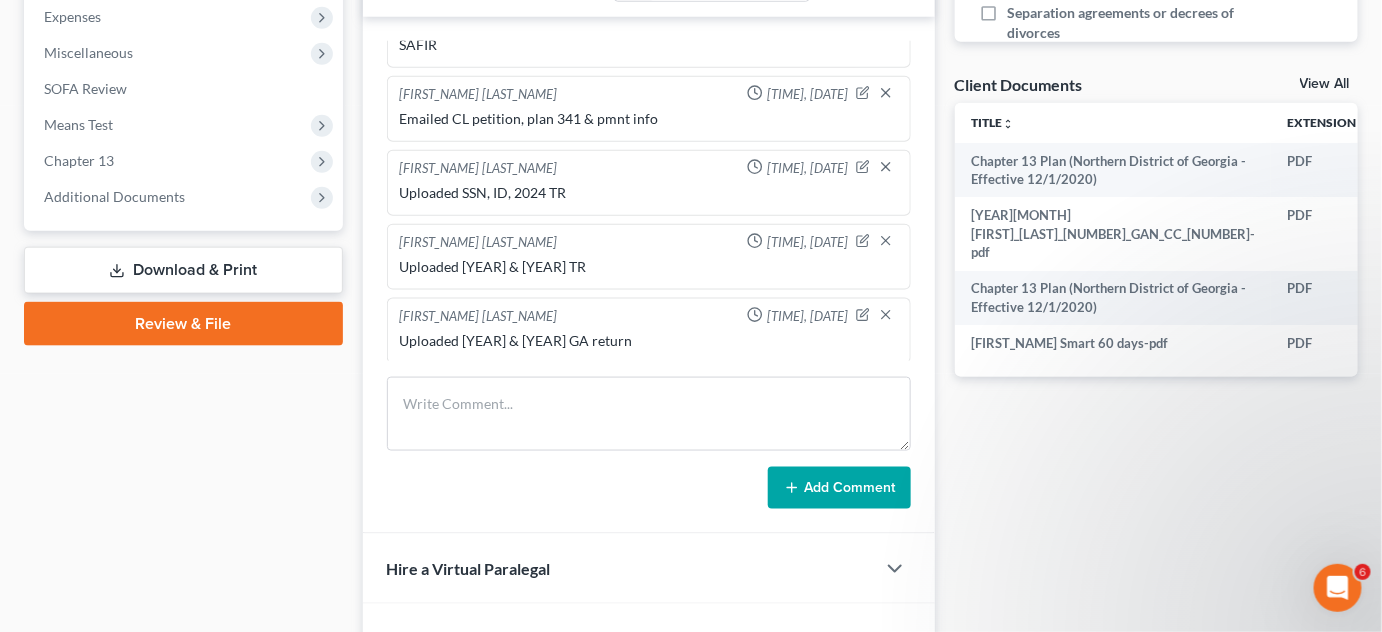 click on "Chapter 13" at bounding box center (79, 160) 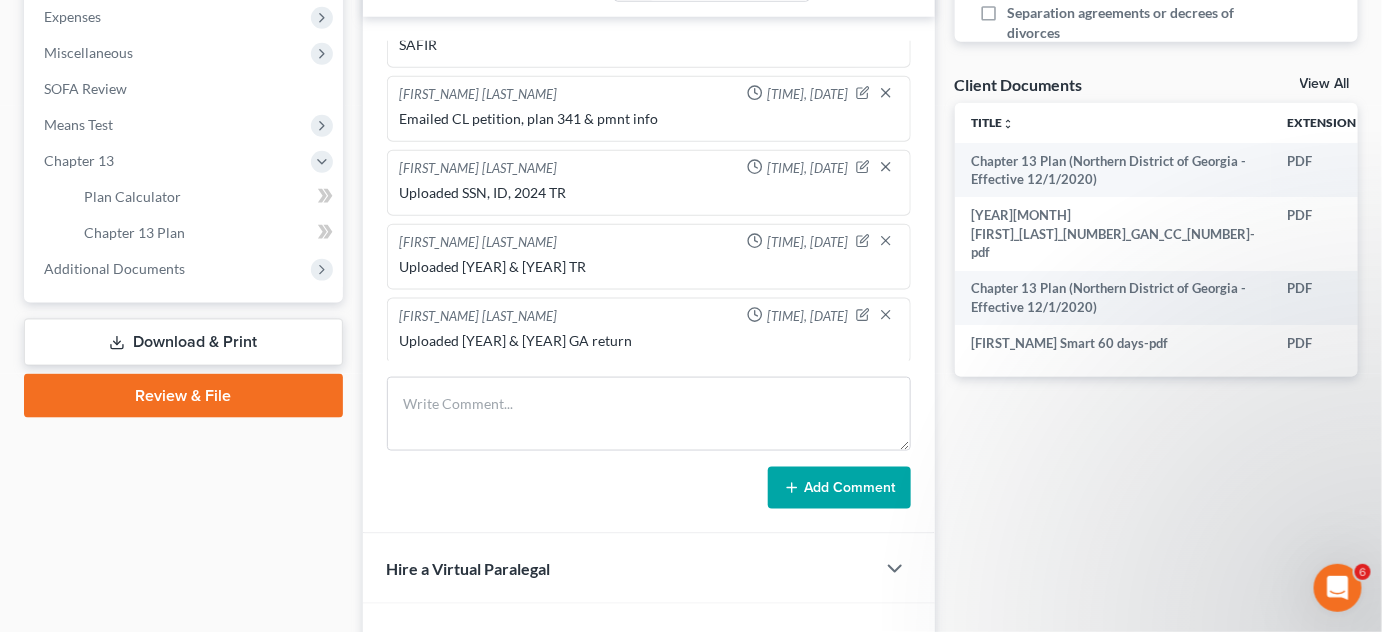 click on "Additional Documents" at bounding box center [114, 268] 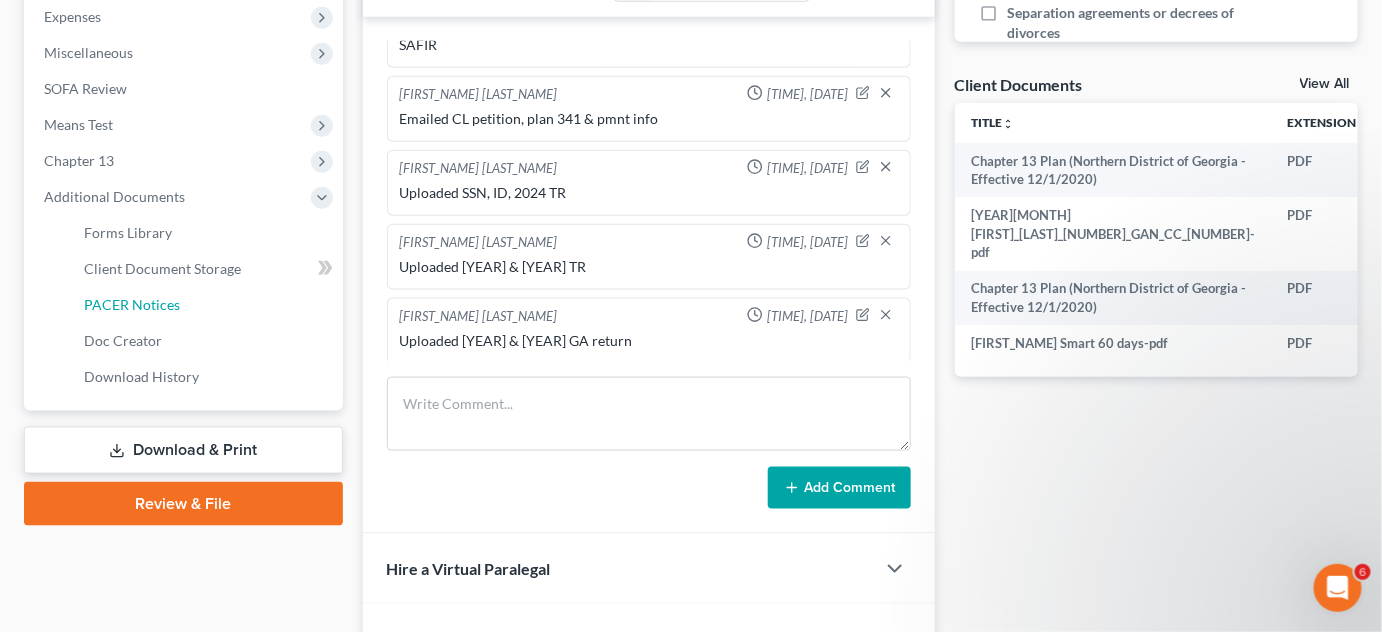 click on "PACER Notices" at bounding box center (205, 305) 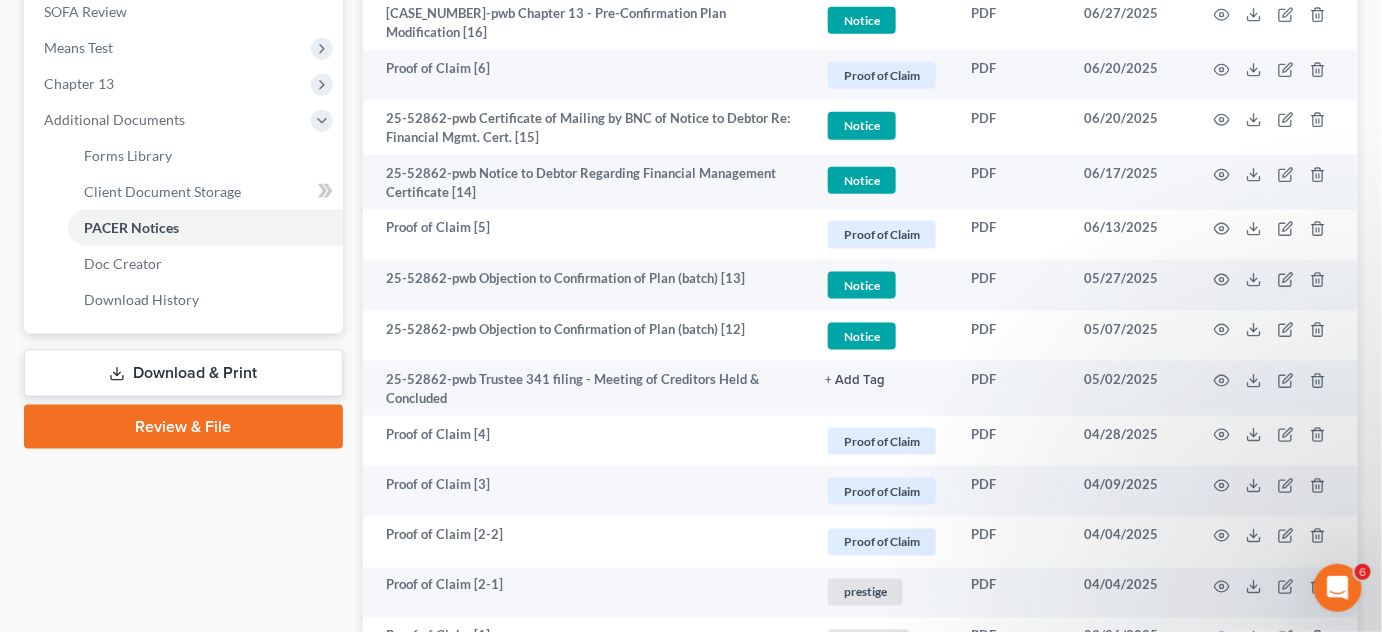 scroll, scrollTop: 757, scrollLeft: 0, axis: vertical 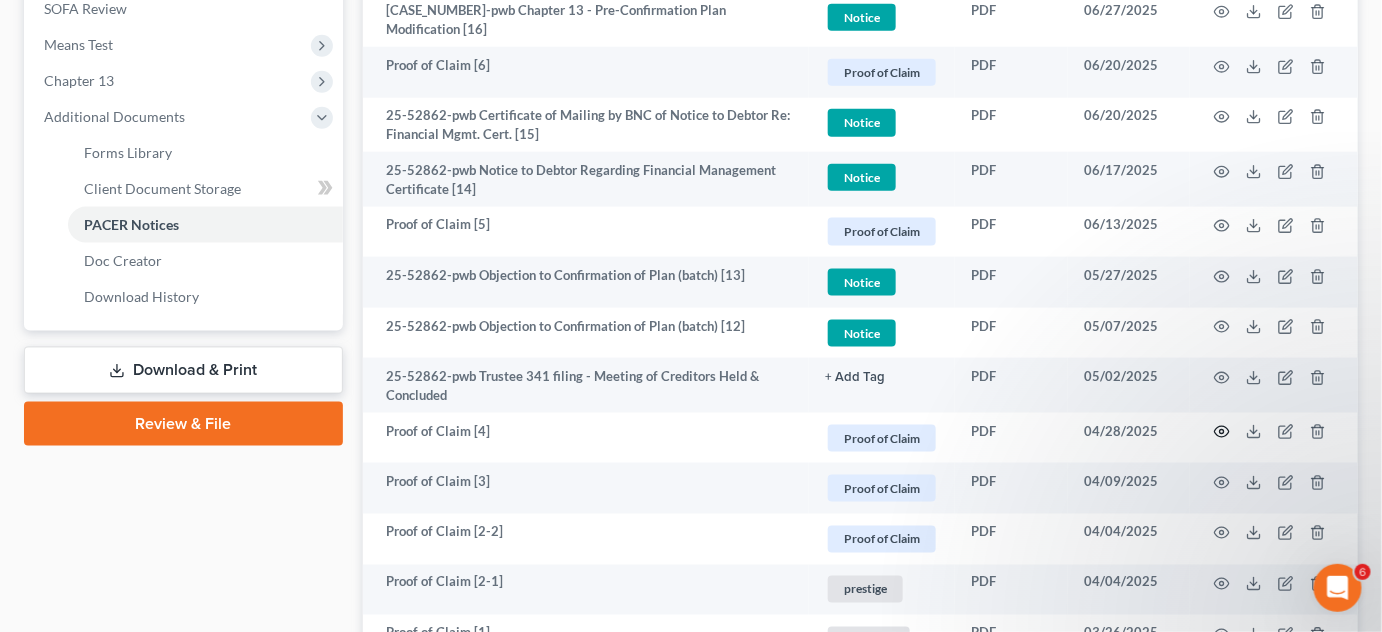 click 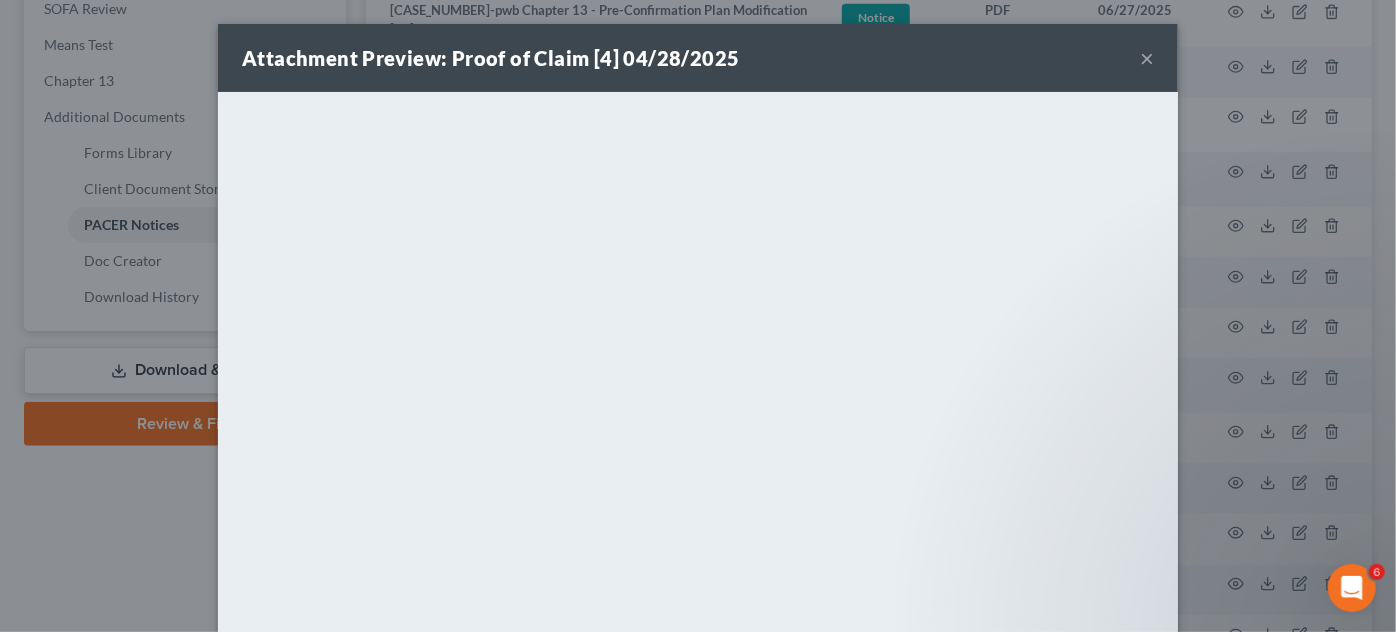 click on "Attachment Preview: Proof of Claim [4] 04/28/2025 ×
<object ng-attr-data='https://nextchapter-prod.s3.amazonaws.com/uploads/attachment/file/11301649/79f73f77-e7f5-4bad-b5bc-391730054a73.pdf?X-Amz-Expires=3000&X-Amz-Date=20250808T160629Z&X-Amz-Algorithm=AWS4-HMAC-SHA256&X-Amz-Credential=AKIAJMWBS4AI7W4T6GHQ%2F20250808%2Fus-east-1%2Fs3%2Faws4_request&X-Amz-SignedHeaders=host&X-Amz-Signature=c521935ae8b3fa5f8795afb1cf4a46266cbb85d26bd71077d861efd12d8eb11c' type='application/pdf' width='100%' height='650px'></object>
<p><a href='https://nextchapter-prod.s3.amazonaws.com/uploads/attachment/file/11301649/79f73f77-e7f5-4bad-b5bc-391730054a73.pdf?X-Amz-Expires=3000&X-Amz-Date=20250808T160629Z&X-Amz-Algorithm=AWS4-HMAC-SHA256&X-Amz-Credential=AKIAJMWBS4AI7W4T6GHQ%2F20250808%2Fus-east-1%2Fs3%2Faws4_request&X-Amz-SignedHeaders=host&X-Amz-Signature=c521935ae8b3fa5f8795afb1cf4a46266cbb85d26bd71077d861efd12d8eb11c' target='_blank'>Click here</a> to open in a new window.</p>
Download" at bounding box center (698, 316) 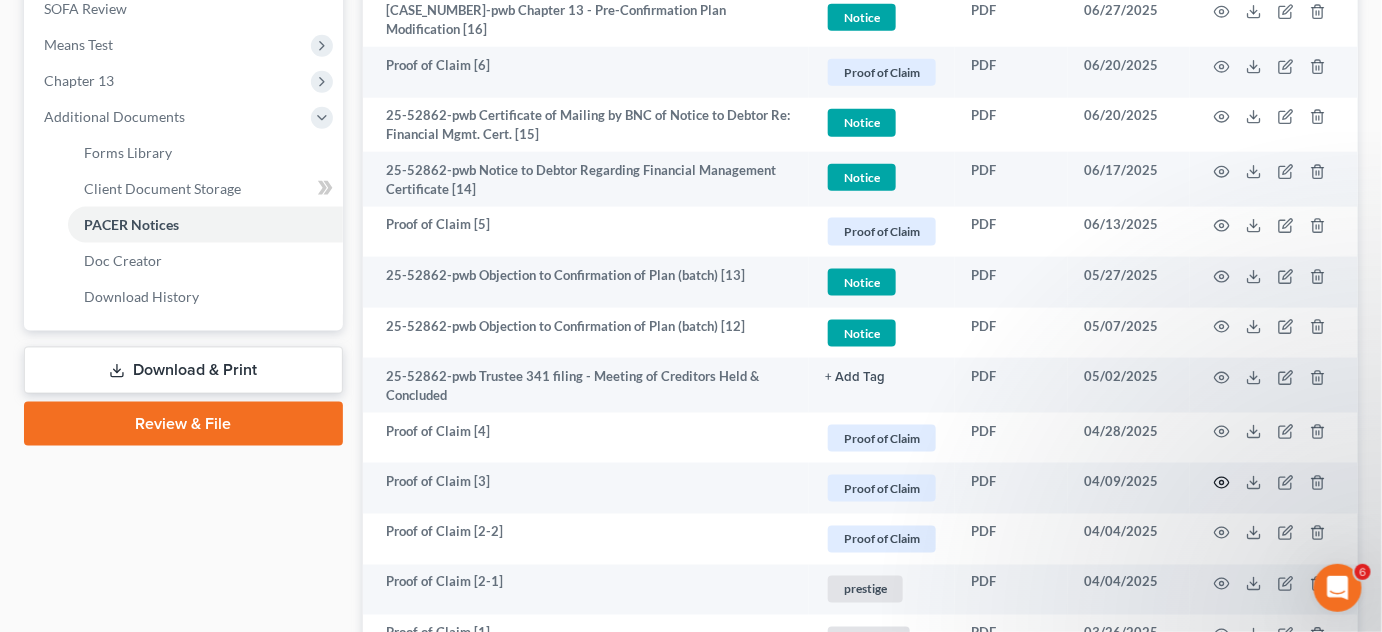 click 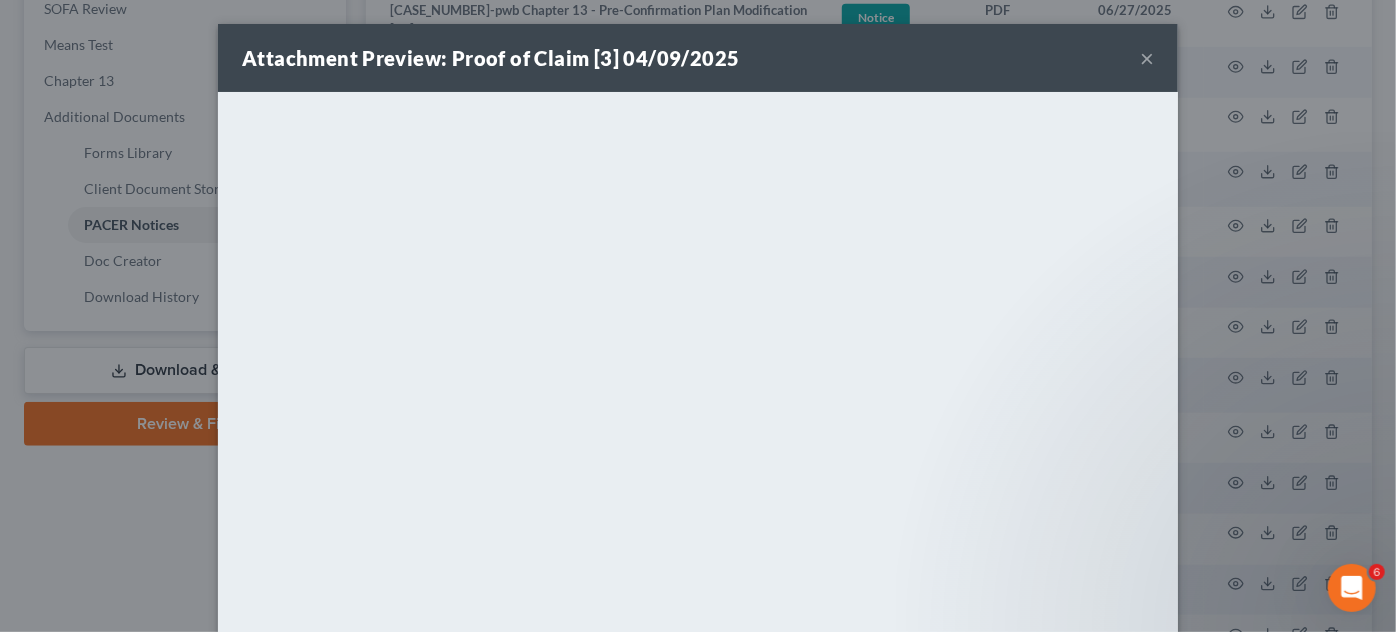 click on "Attachment Preview: Proof of Claim [3] [DATE] ×
<object ng-attr-data='[URL]' type='application/pdf' width='100%' height='650px'></object>
<p><a href='[URL]' target='_blank'>Click here</a> to open in a new window.</p>
Download" at bounding box center (698, 316) 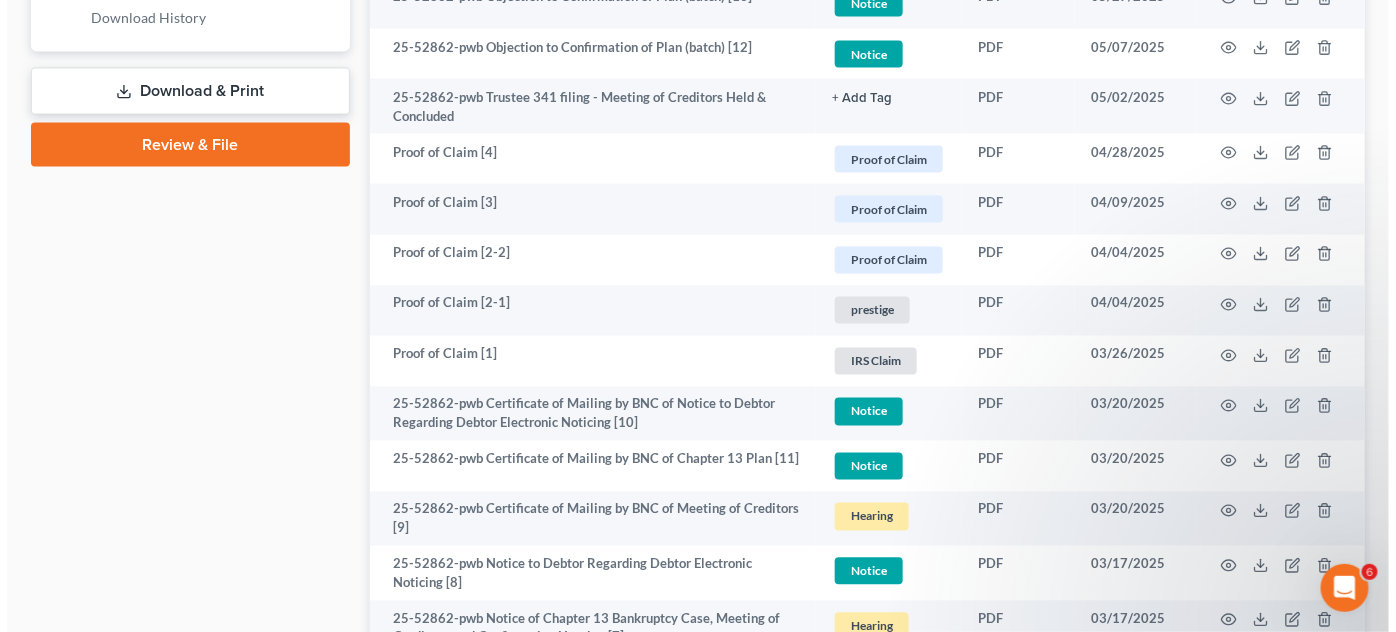 scroll, scrollTop: 1060, scrollLeft: 0, axis: vertical 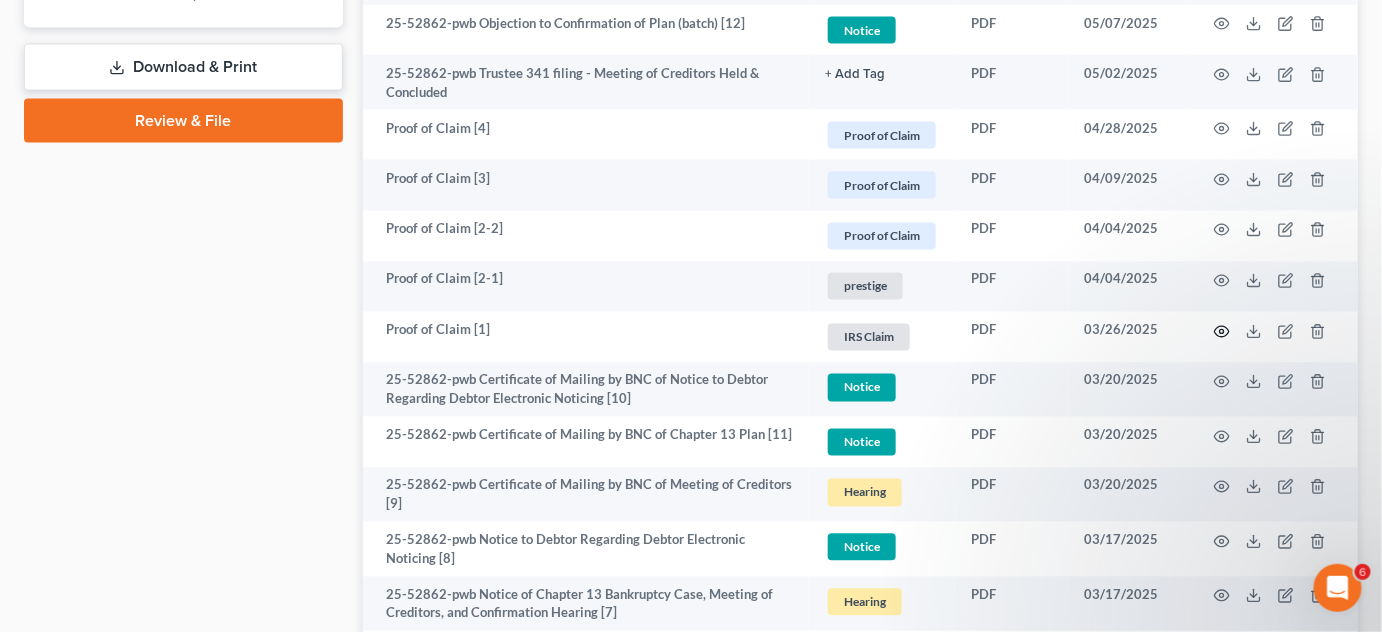 click 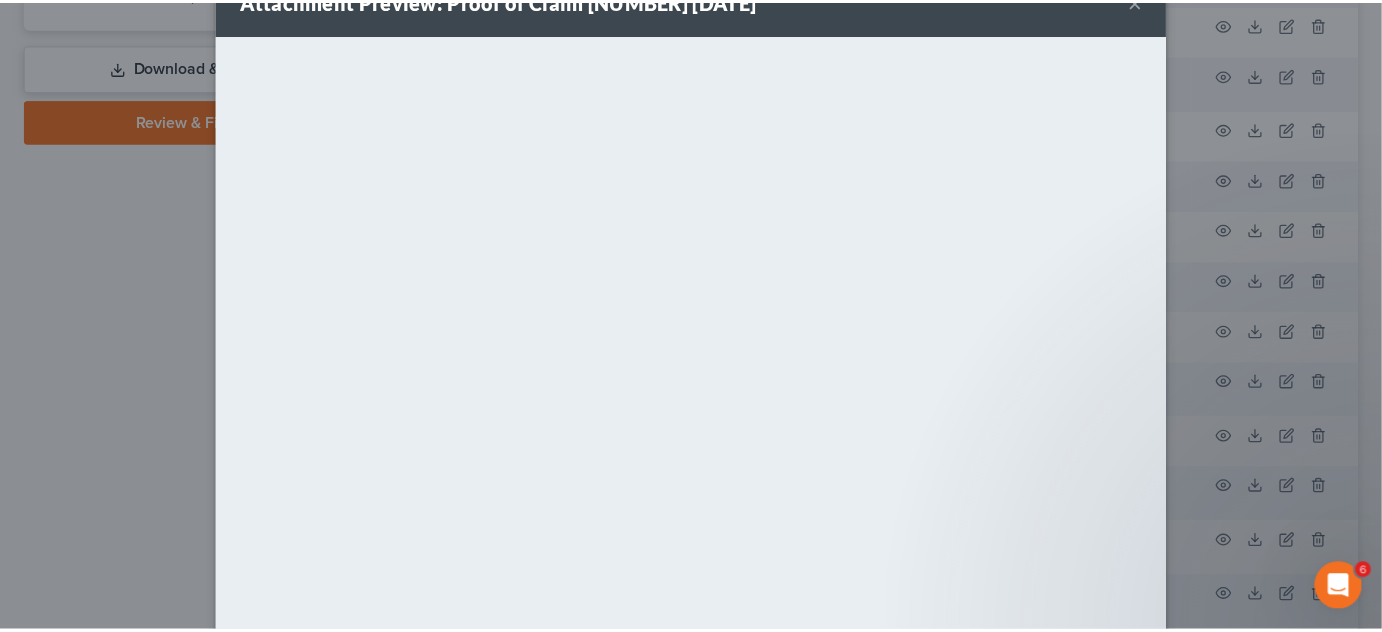 scroll, scrollTop: 110, scrollLeft: 0, axis: vertical 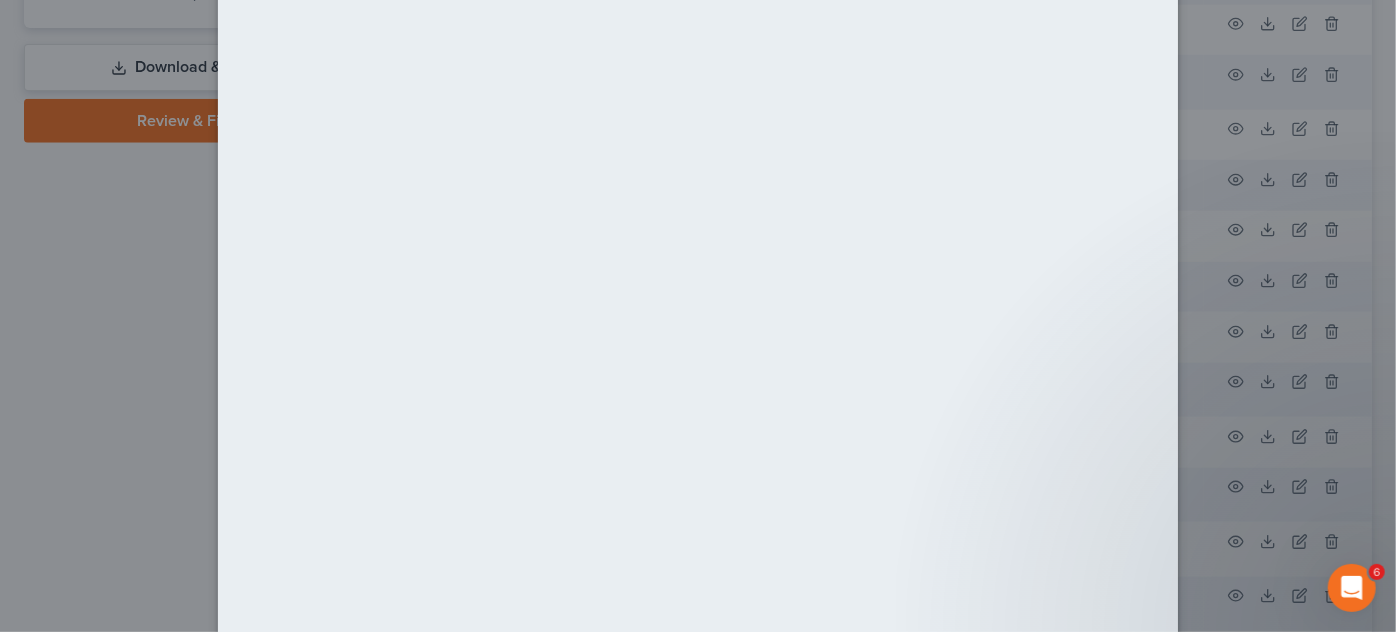 click on "Attachment Preview: Proof of Claim [1] [DATE] ×
<object ng-attr-data='[URL]' type='application/pdf' width='100%' height='650px'></object>
<p><a href='[URL]' target='_blank'>Click here</a> to open in a new window.</p>
Download" at bounding box center [698, 316] 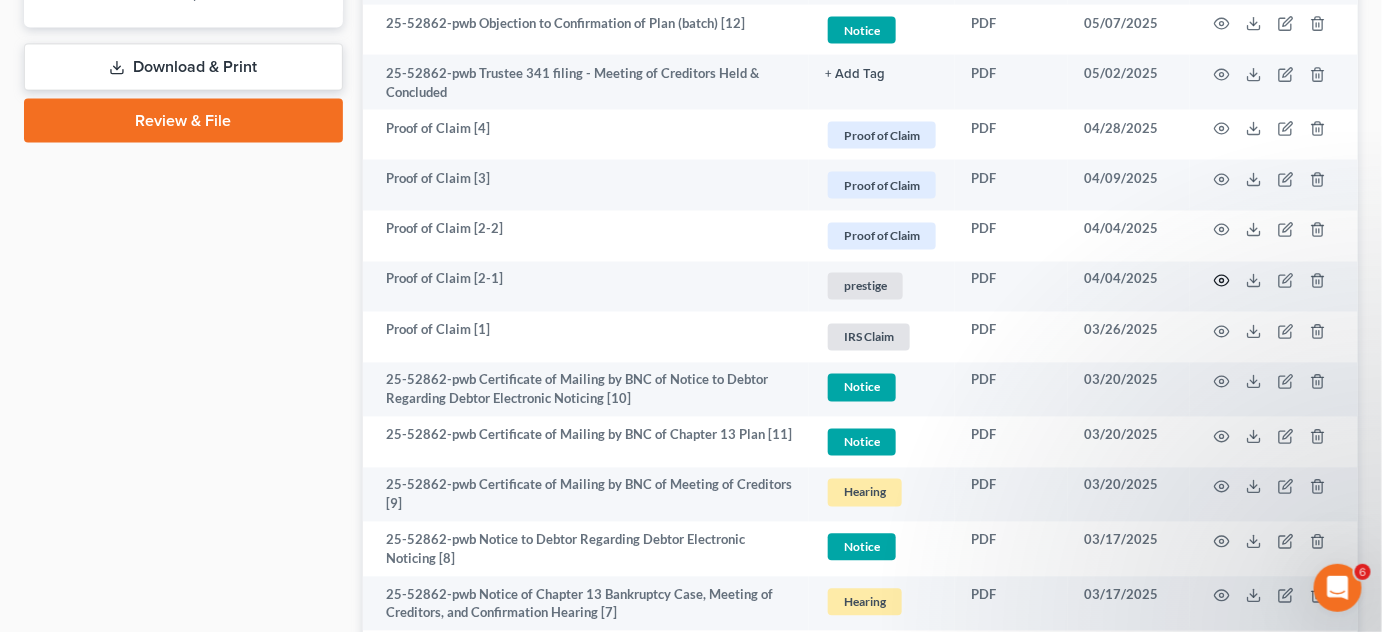 click 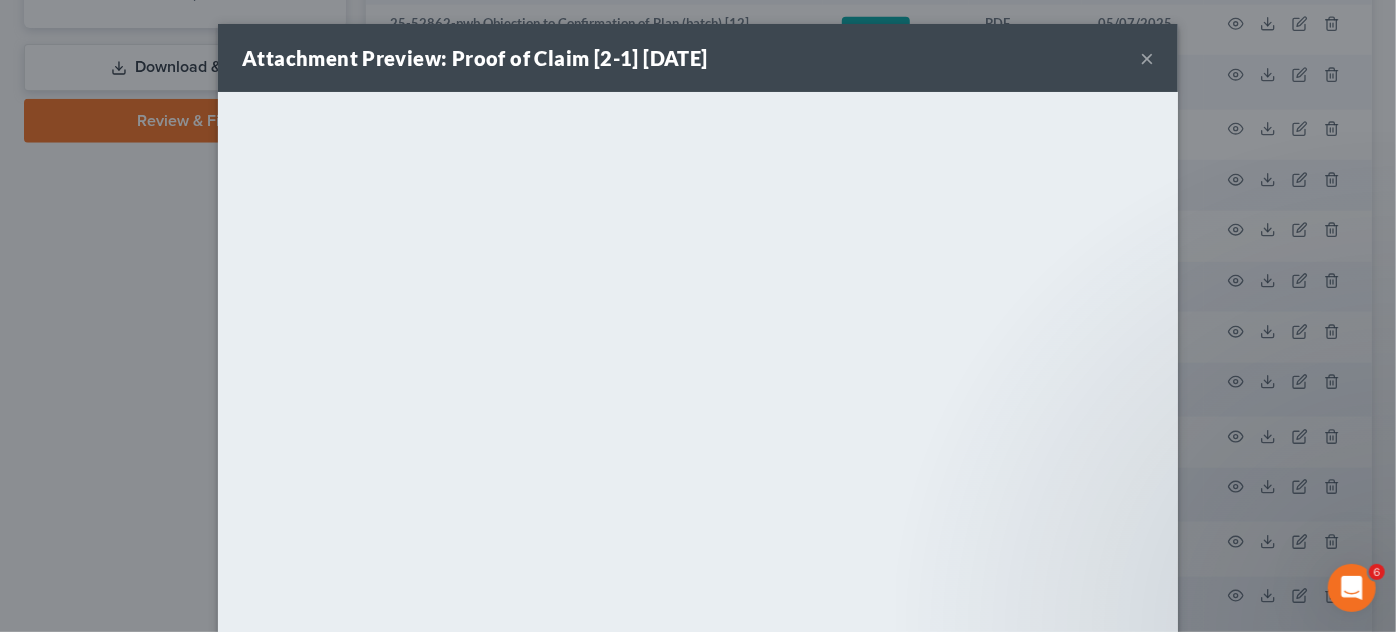 click on "Attachment Preview: Proof of Claim [2-1] 04/04/2025 ×
<object ng-attr-data='https://nextchapter-prod.s3.amazonaws.com/uploads/attachment/file/11172253/da010432-9ebb-4c92-9e5e-fe529730c26c.pdf?X-Amz-Expires=3000&X-Amz-Date=20250808T160629Z&X-Amz-Algorithm=AWS4-HMAC-SHA256&X-Amz-Credential=AKIAJMWBS4AI7W4T6GHQ%2F20250808%2Fus-east-1%2Fs3%2Faws4_request&X-Amz-SignedHeaders=host&X-Amz-Signature=9871709f1cfa3effd144feb7185a1737ed590ec42abc4f139858e9b2237c879c' type='application/pdf' width='100%' height='650px'></object>
<p><a href='https://nextchapter-prod.s3.amazonaws.com/uploads/attachment/file/11172253/da010432-9ebb-4c92-9e5e-fe529730c26c.pdf?X-Amz-Expires=3000&X-Amz-Date=20250808T160629Z&X-Amz-Algorithm=AWS4-HMAC-SHA256&X-Amz-Credential=AKIAJMWBS4AI7W4T6GHQ%2F20250808%2Fus-east-1%2Fs3%2Faws4_request&X-Amz-SignedHeaders=host&X-Amz-Signature=9871709f1cfa3effd144feb7185a1737ed590ec42abc4f139858e9b2237c879c' target='_blank'>Click here</a> to open in a new window.</p>
Download" at bounding box center (698, 316) 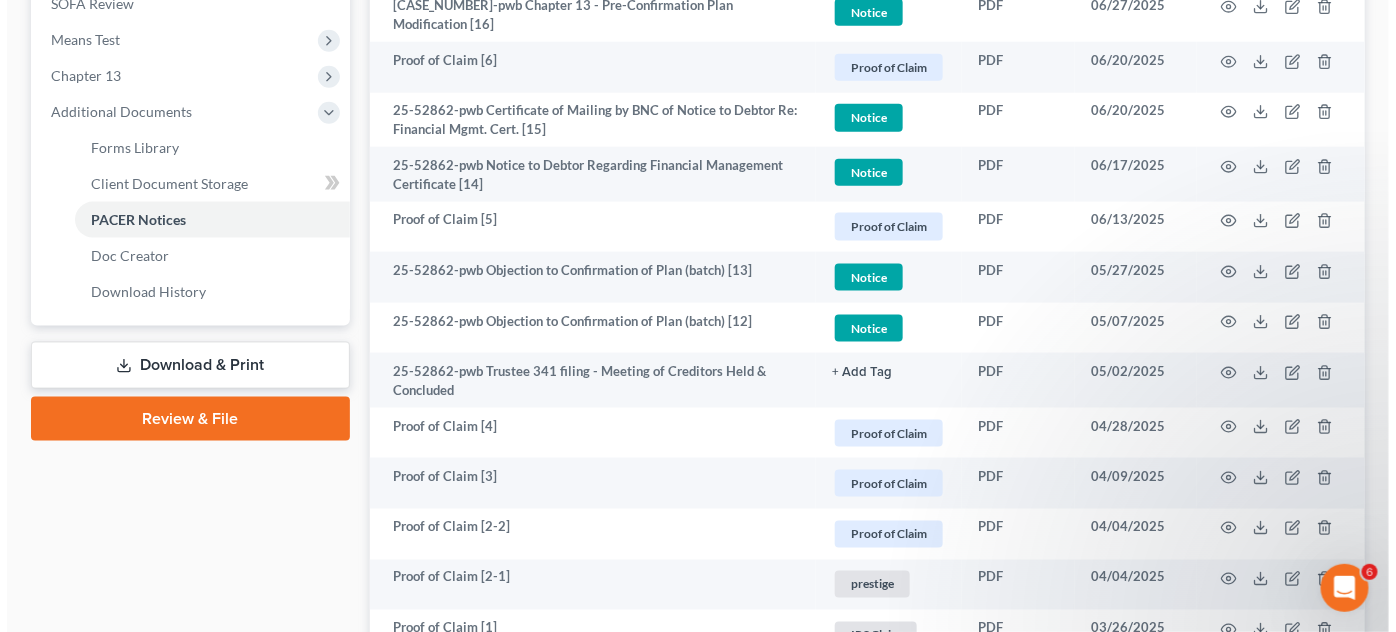 scroll, scrollTop: 757, scrollLeft: 0, axis: vertical 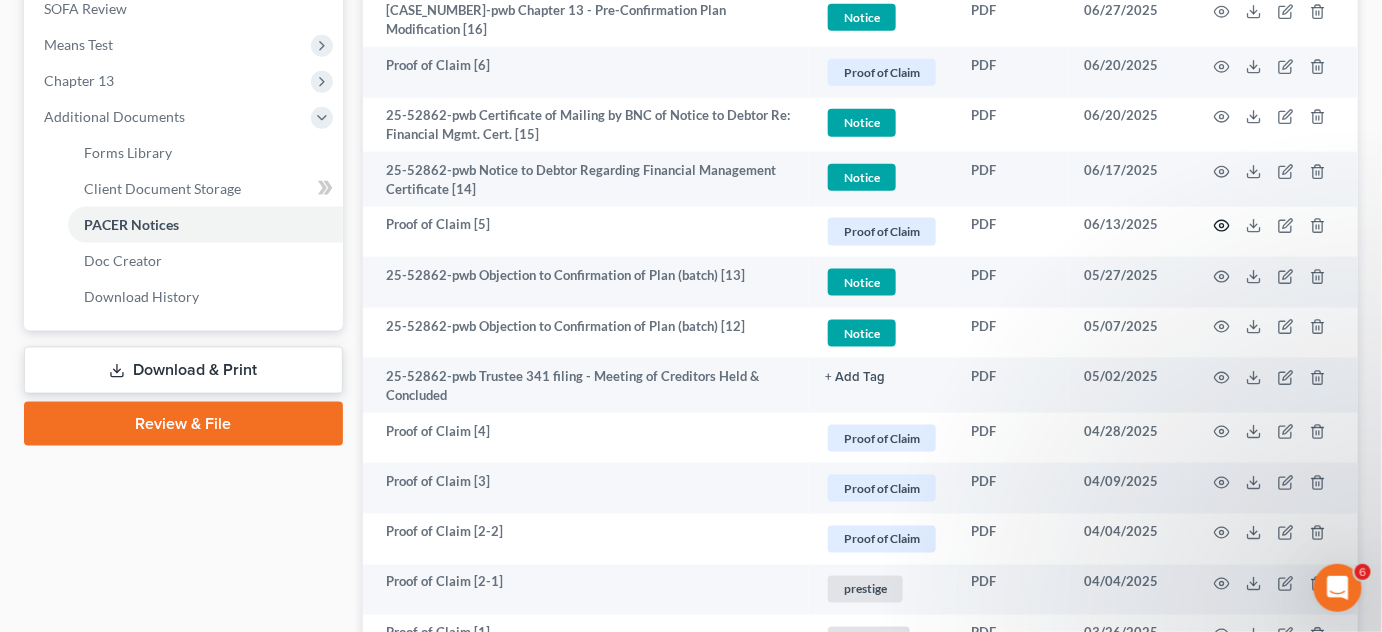 click 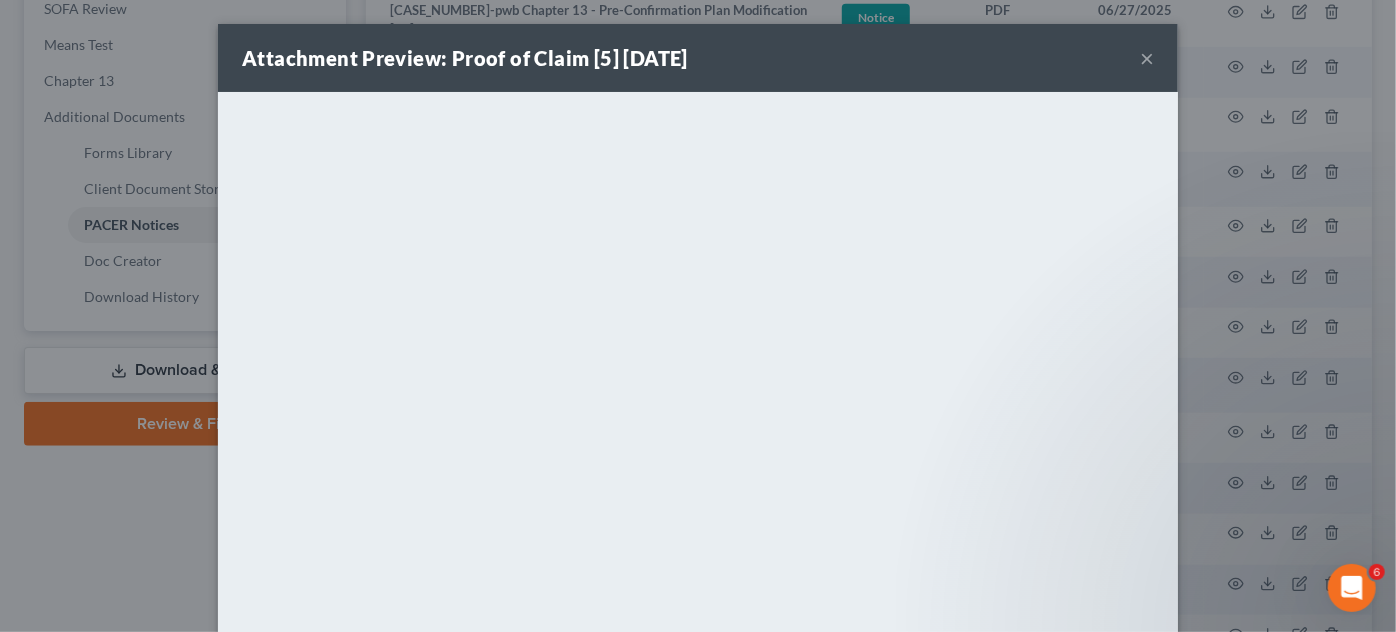 click on "Attachment Preview: Proof of Claim [5] [DATE] ×
<object ng-attr-data='https://nextchapter-prod.s3.amazonaws.com/uploads/attachment/file/11569539/f548718f-83d6-4c7e-a6ea-08fa590701dd.pdf?X-Amz-Expires=3000&X-Amz-Date=20250808T160629Z&X-Amz-Algorithm=AWS4-HMAC-SHA256&X-Amz-Credential=AKIAJMWBS4AI7W4T6GHQ%2F20250808%2Fus-east-1%2Fs3%2Faws4_request&X-Amz-SignedHeaders=host&X-Amz-Signature=56fe6971091361f7c3c940c984b01b9aa46130b14ea93fac82c7cdc287b9373f' type='application/pdf' width='100%' height='650px'></object>
<p><a href='https://nextchapter-prod.s3.amazonaws.com/uploads/attachment/file/11569539/f548718f-83d6-4c7e-a6ea-08fa590701dd.pdf?X-Amz-Expires=3000&X-Amz-Date=20250808T160629Z&X-Amz-Algorithm=AWS4-HMAC-SHA256&X-Amz-Credential=AKIAJMWBS4AI7W4T6GHQ%2F20250808%2Fus-east-1%2Fs3%2Faws4_request&X-Amz-SignedHeaders=host&X-Amz-Signature=56fe6971091361f7c3c940c984b01b9aa46130b14ea93fac82c7cdc287b9373f' target='_blank'>Click here</a> to open in a new window.</p>
Download" at bounding box center [698, 316] 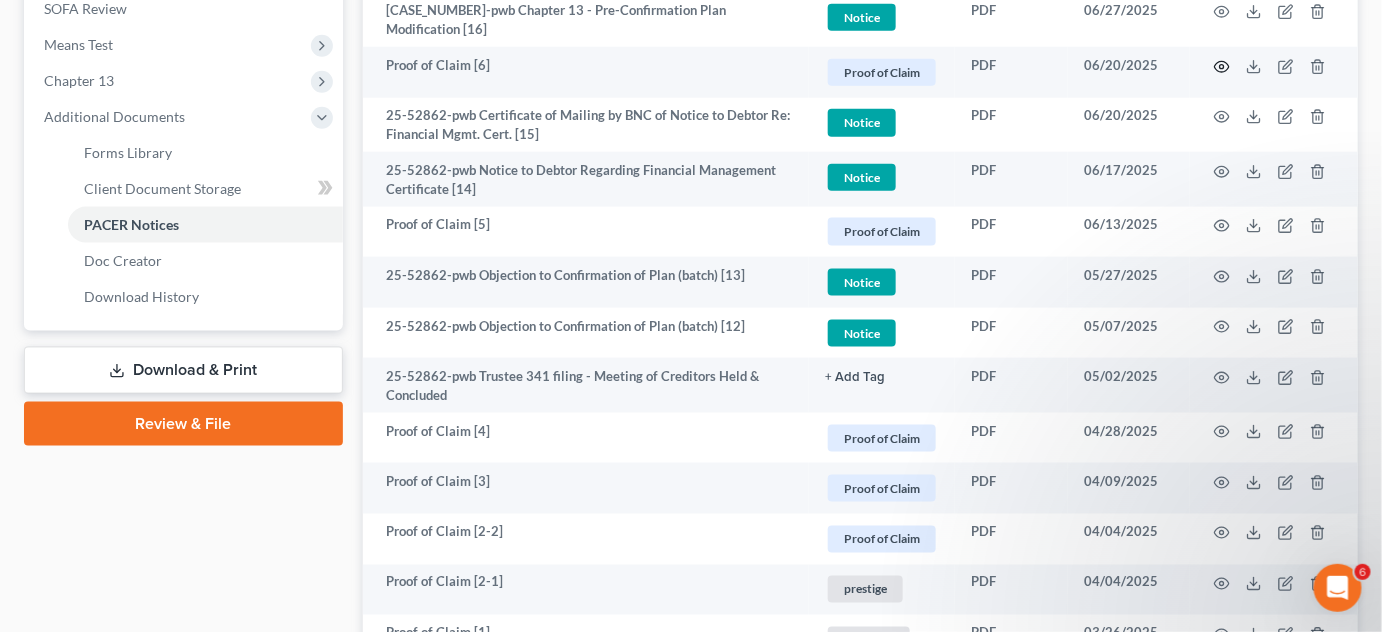 click 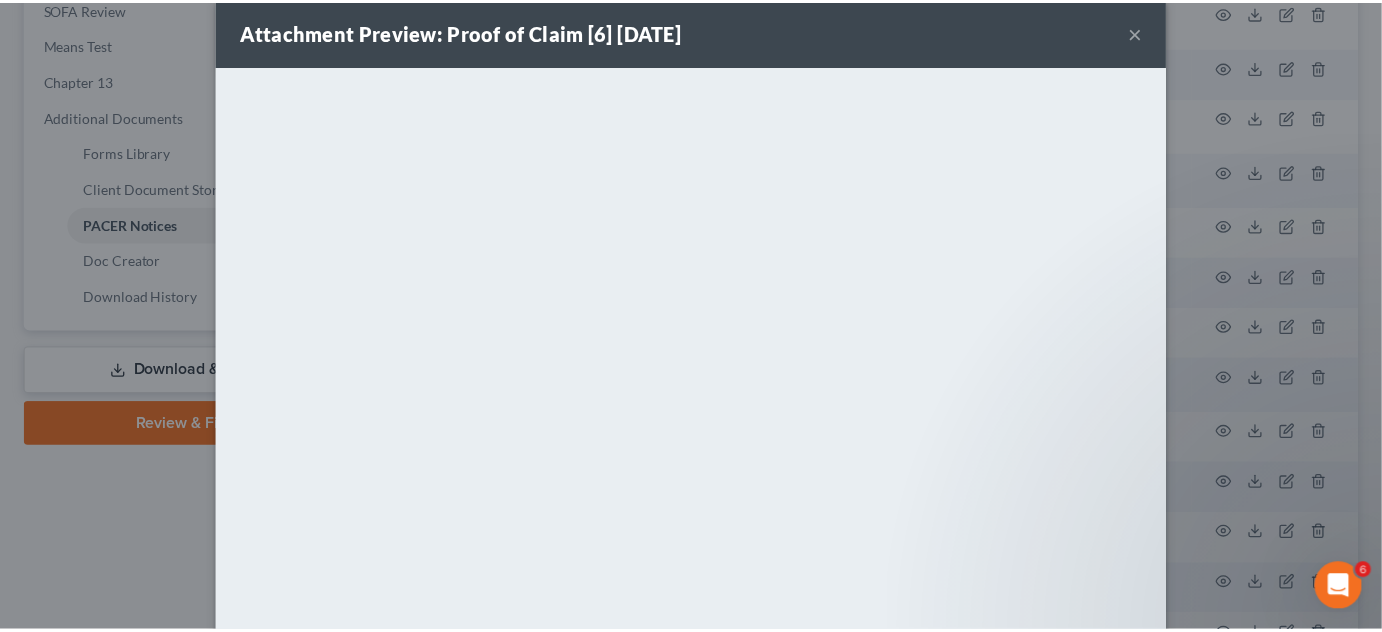 scroll, scrollTop: 110, scrollLeft: 0, axis: vertical 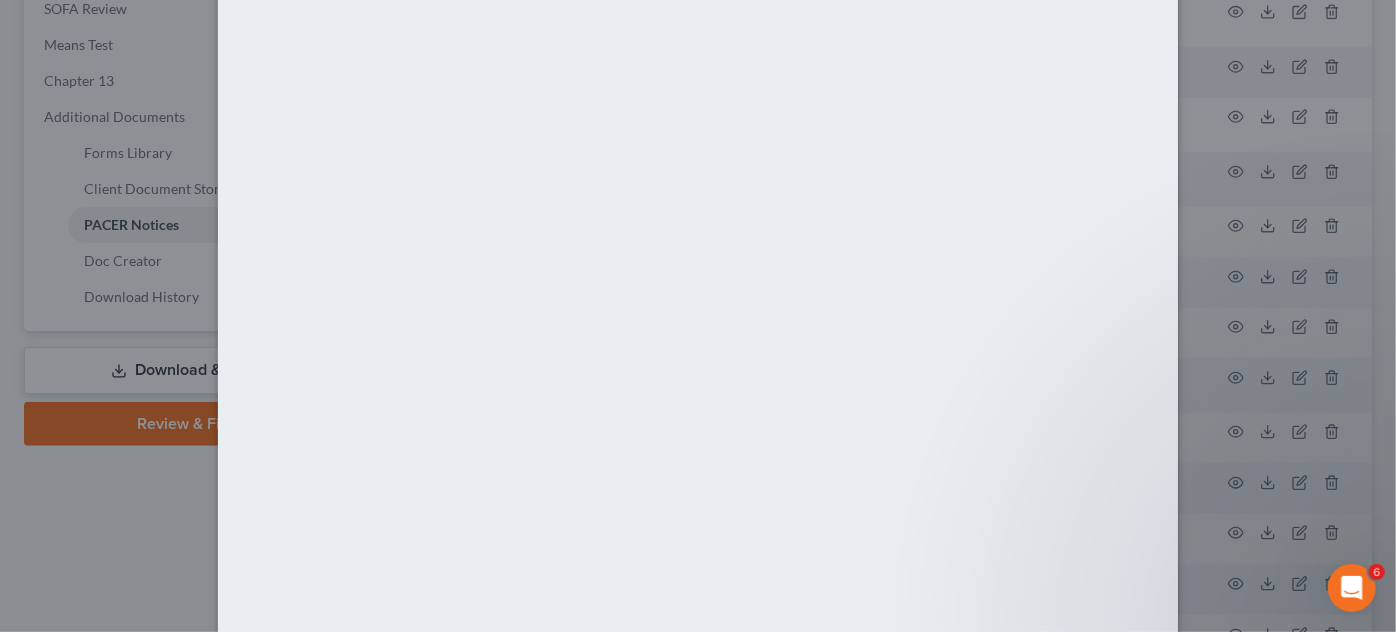 click on "Attachment Preview: Proof of Claim [6] 06/20/2025 ×
<object ng-attr-data='https://nextchapter-prod.s3.amazonaws.com/uploads/attachment/file/11606889/cf618540-8a7e-49e8-b339-36d02751b0f1.pdf?X-Amz-Expires=3000&X-Amz-Date=20250808T160629Z&X-Amz-Algorithm=AWS4-HMAC-SHA256&X-Amz-Credential=AKIAJMWBS4AI7W4T6GHQ%2F20250808%2Fus-east-1%2Fs3%2Faws4_request&X-Amz-SignedHeaders=host&X-Amz-Signature=827f01ff3e2621bbc4a09994a2b45cd703421fbd1294fd9a49b0153cb4451110' type='application/pdf' width='100%' height='650px'></object>
<p><a href='https://nextchapter-prod.s3.amazonaws.com/uploads/attachment/file/11606889/cf618540-8a7e-49e8-b339-36d02751b0f1.pdf?X-Amz-Expires=3000&X-Amz-Date=20250808T160629Z&X-Amz-Algorithm=AWS4-HMAC-SHA256&X-Amz-Credential=AKIAJMWBS4AI7W4T6GHQ%2F20250808%2Fus-east-1%2Fs3%2Faws4_request&X-Amz-SignedHeaders=host&X-Amz-Signature=827f01ff3e2621bbc4a09994a2b45cd703421fbd1294fd9a49b0153cb4451110' target='_blank'>Click here</a> to open in a new window.</p>
Download" at bounding box center [698, 316] 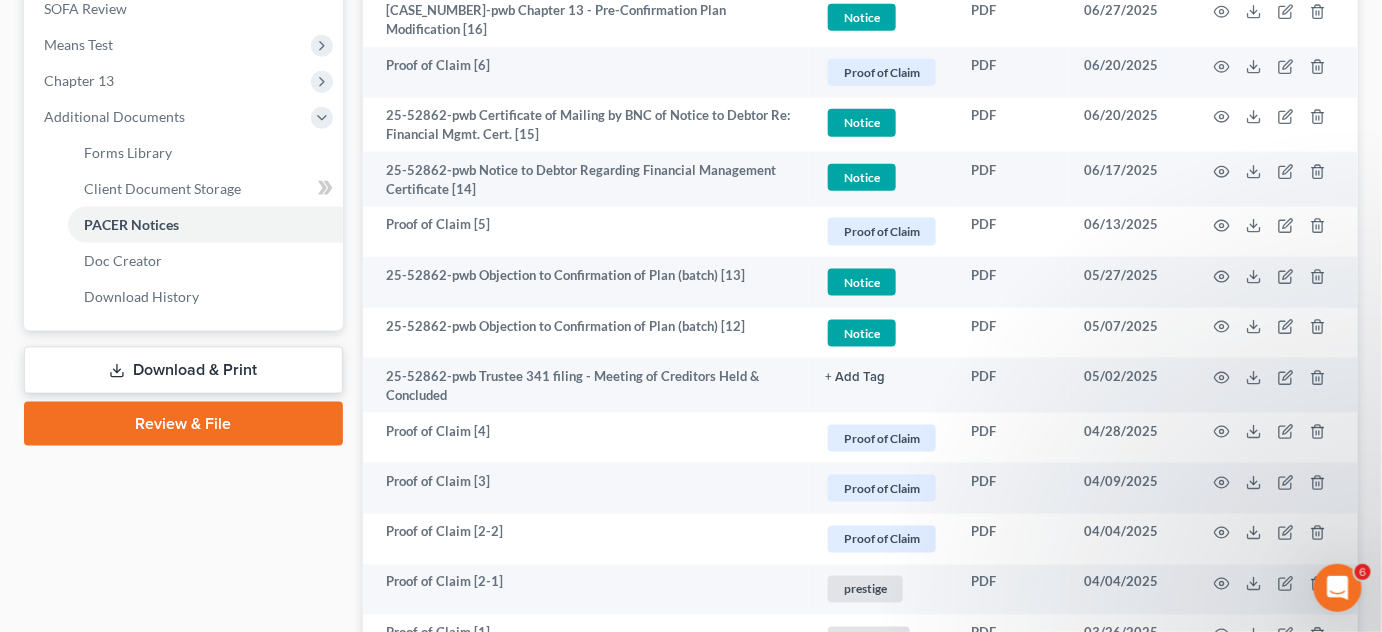 scroll, scrollTop: 0, scrollLeft: 0, axis: both 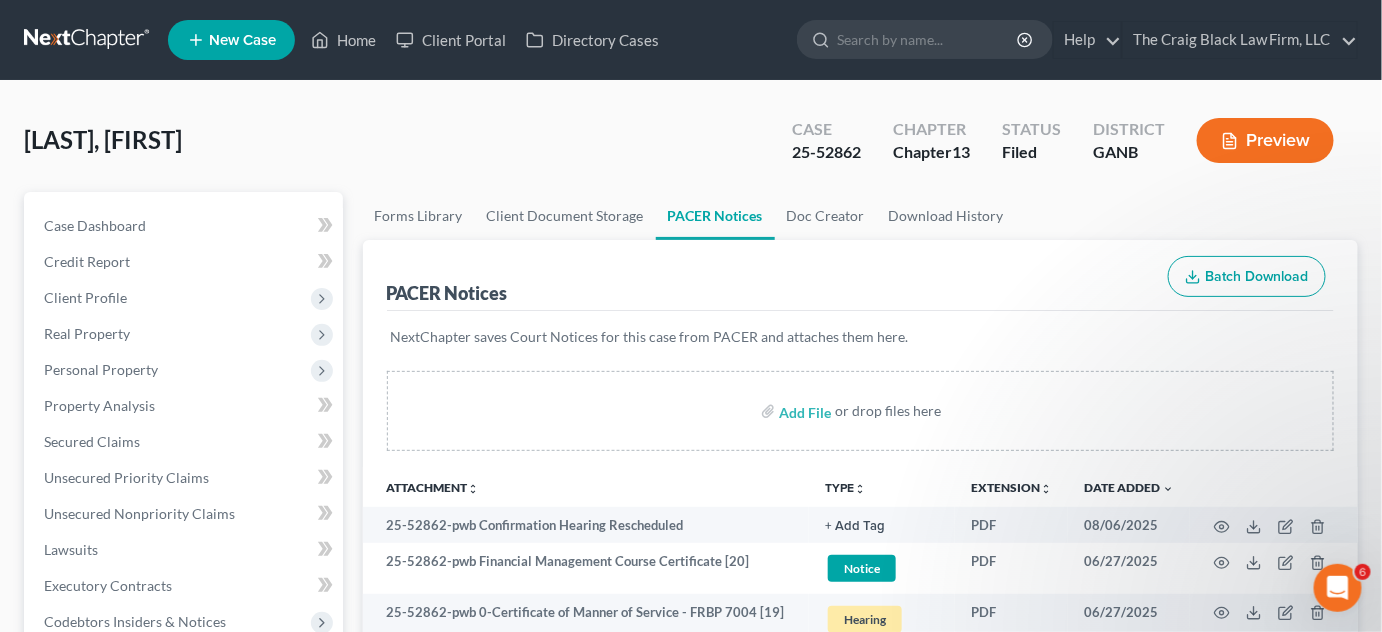 click at bounding box center (928, 39) 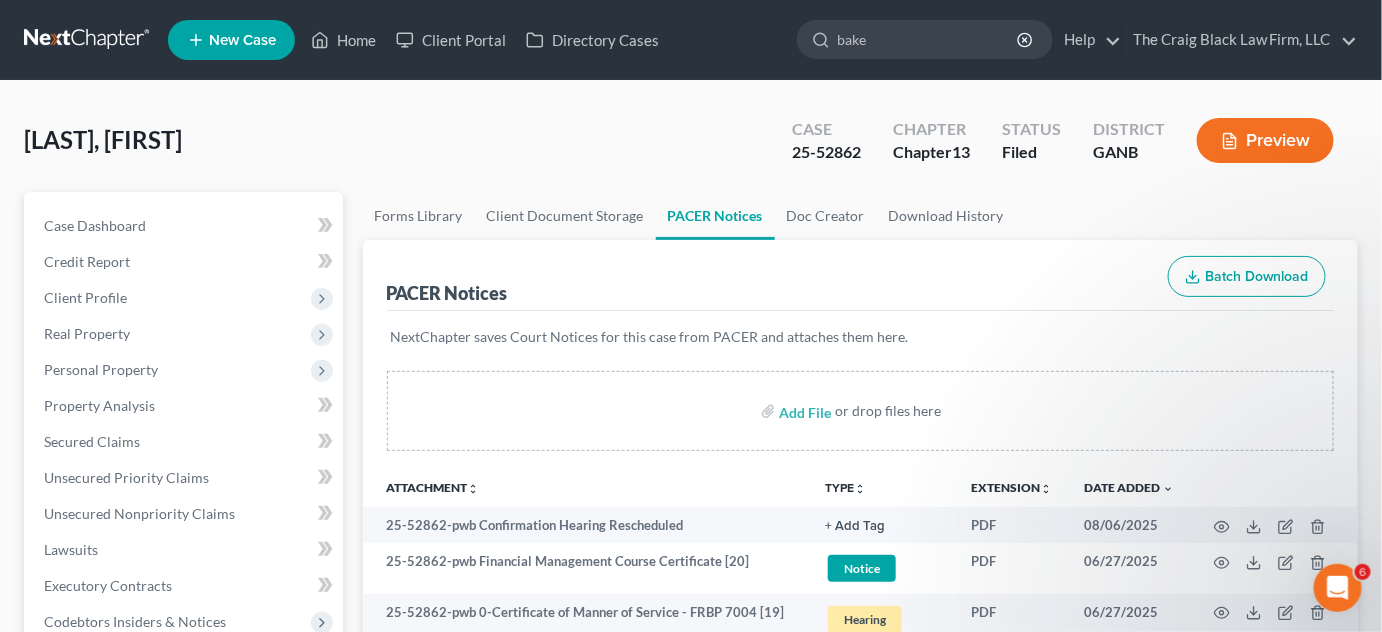 type on "baker" 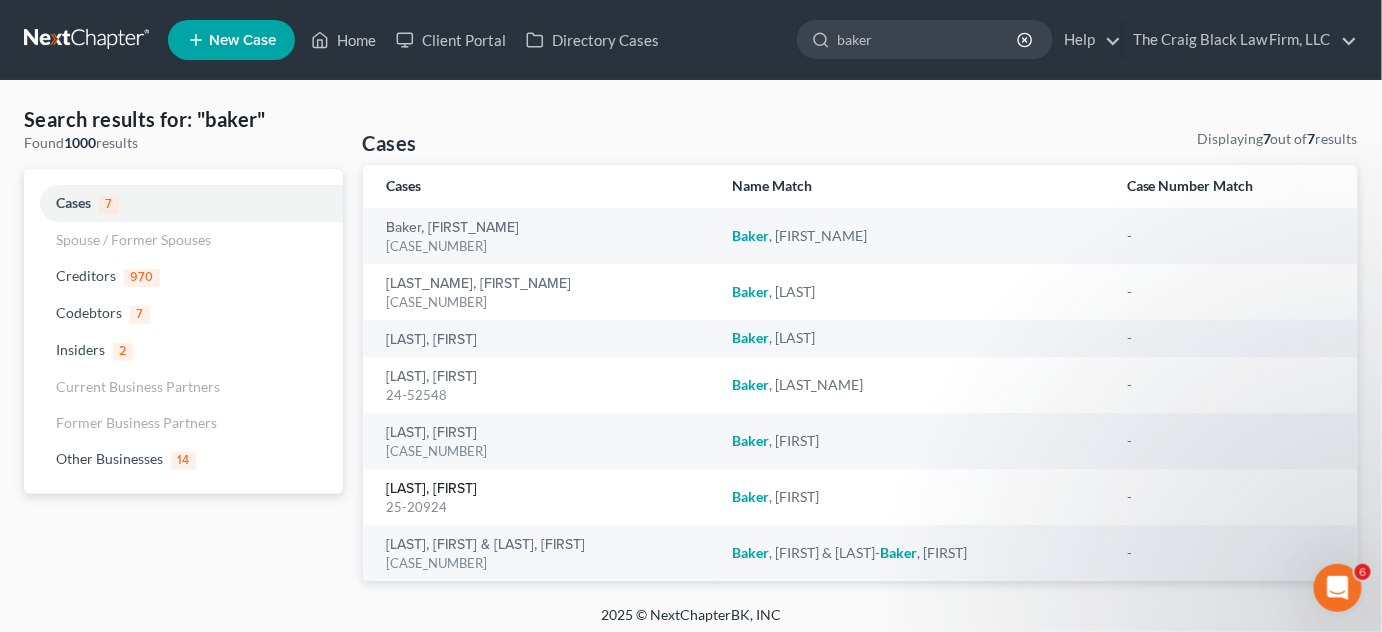 click on "[LAST], [FIRST]" at bounding box center [432, 489] 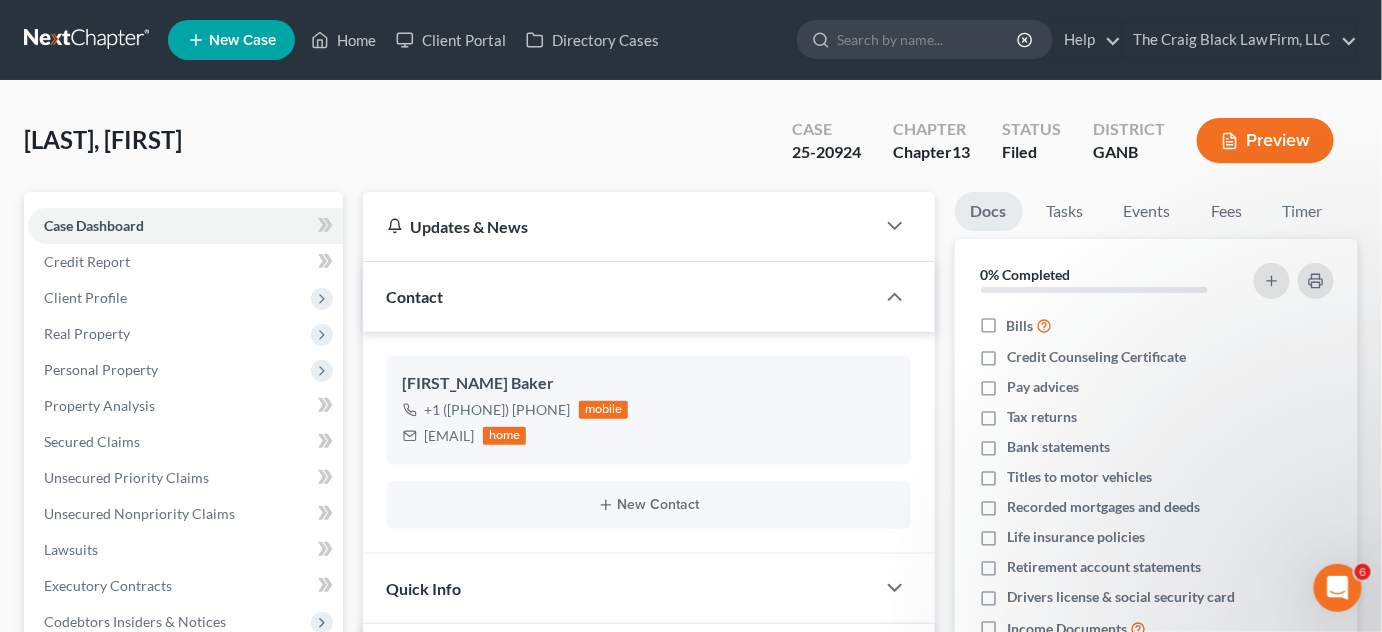 scroll, scrollTop: 454, scrollLeft: 0, axis: vertical 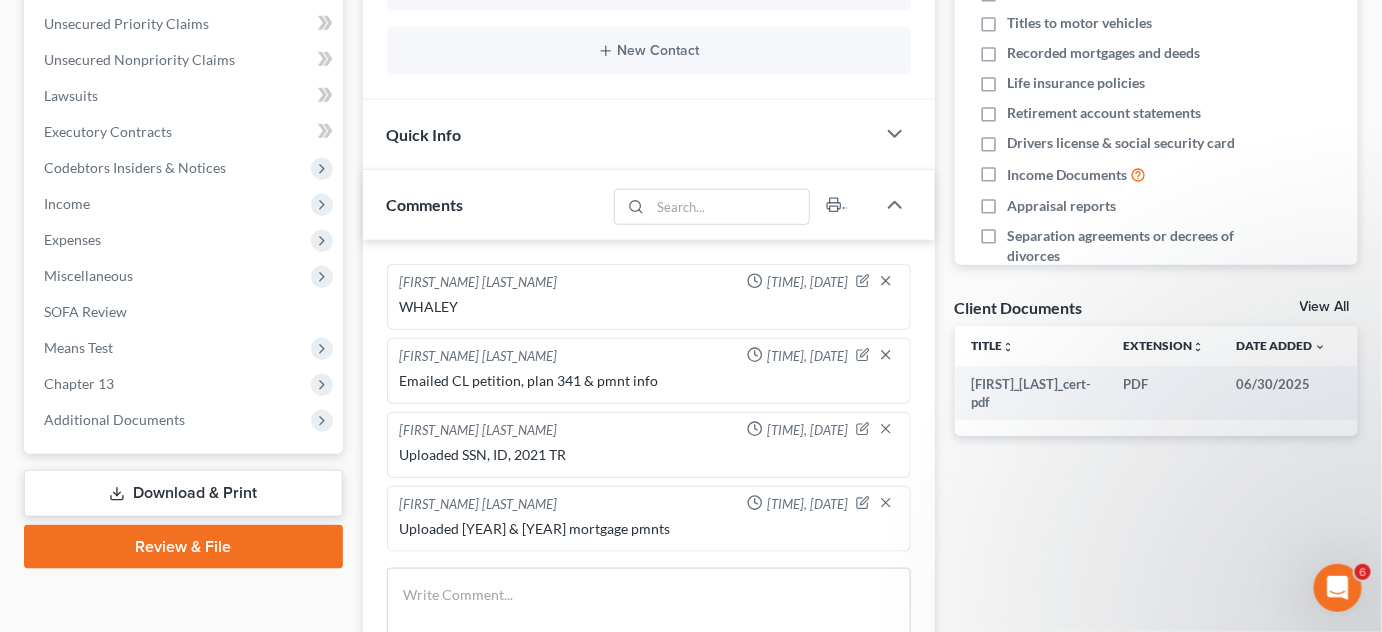 click on "Additional Documents" at bounding box center (185, 420) 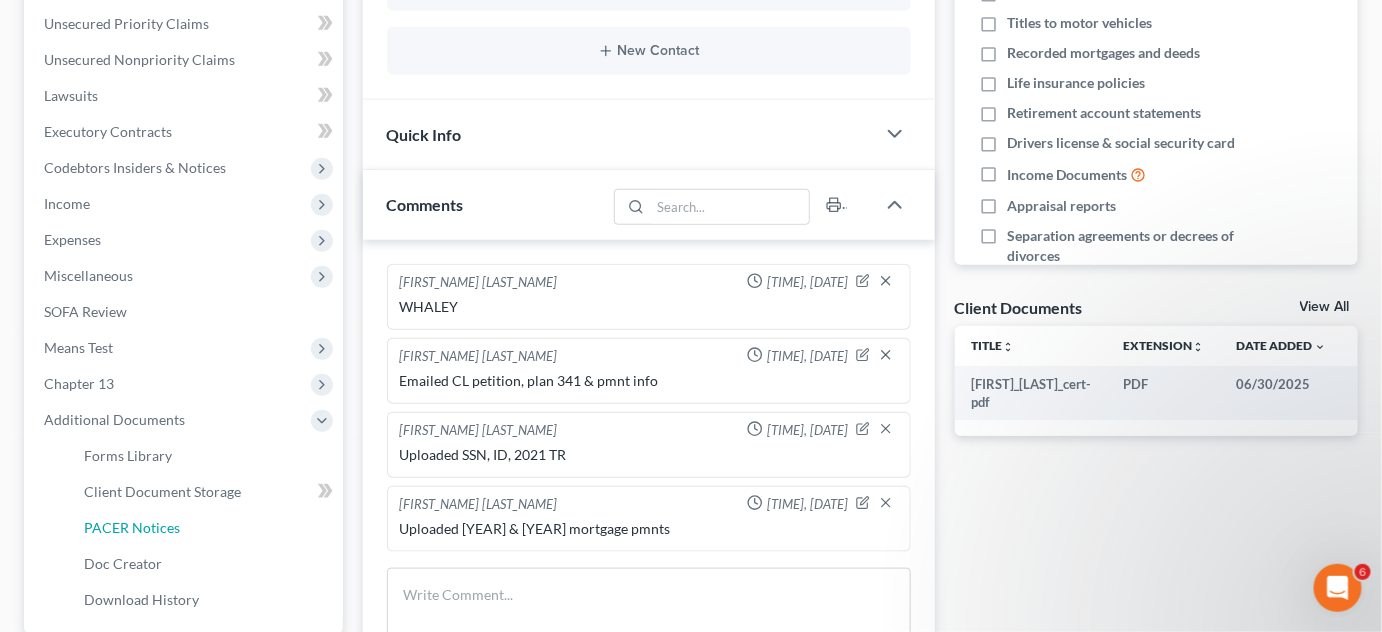 click on "PACER Notices" at bounding box center (132, 527) 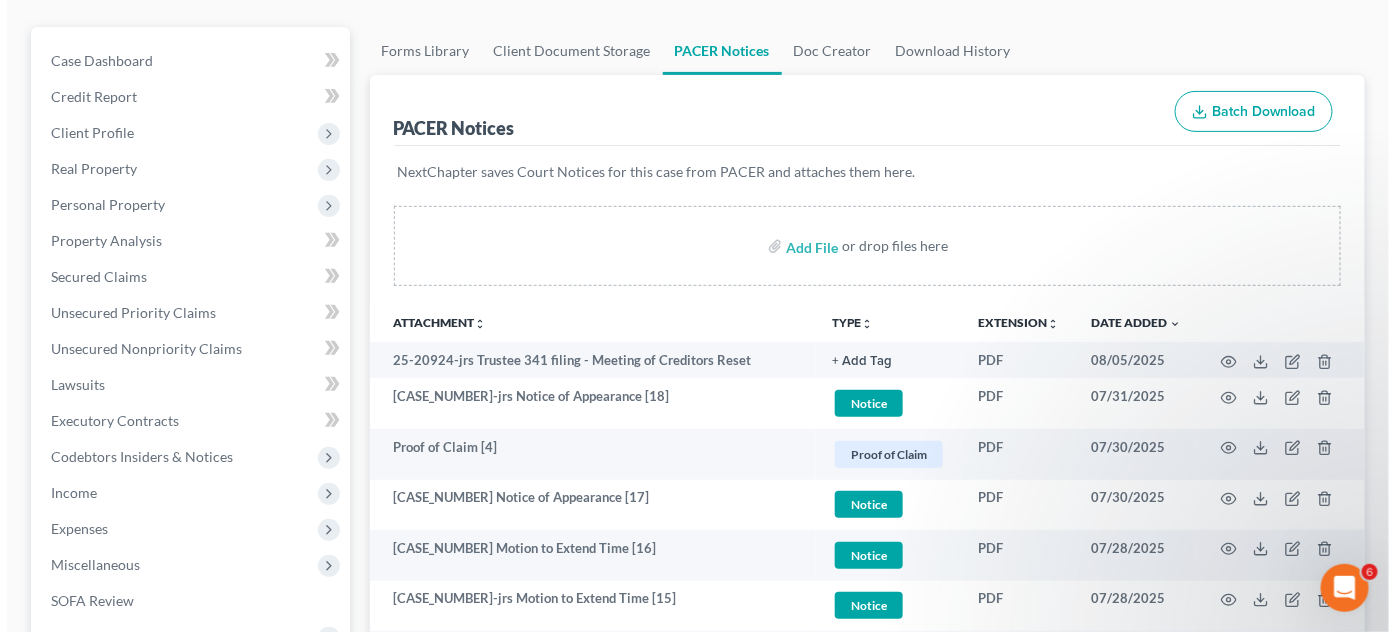 scroll, scrollTop: 303, scrollLeft: 0, axis: vertical 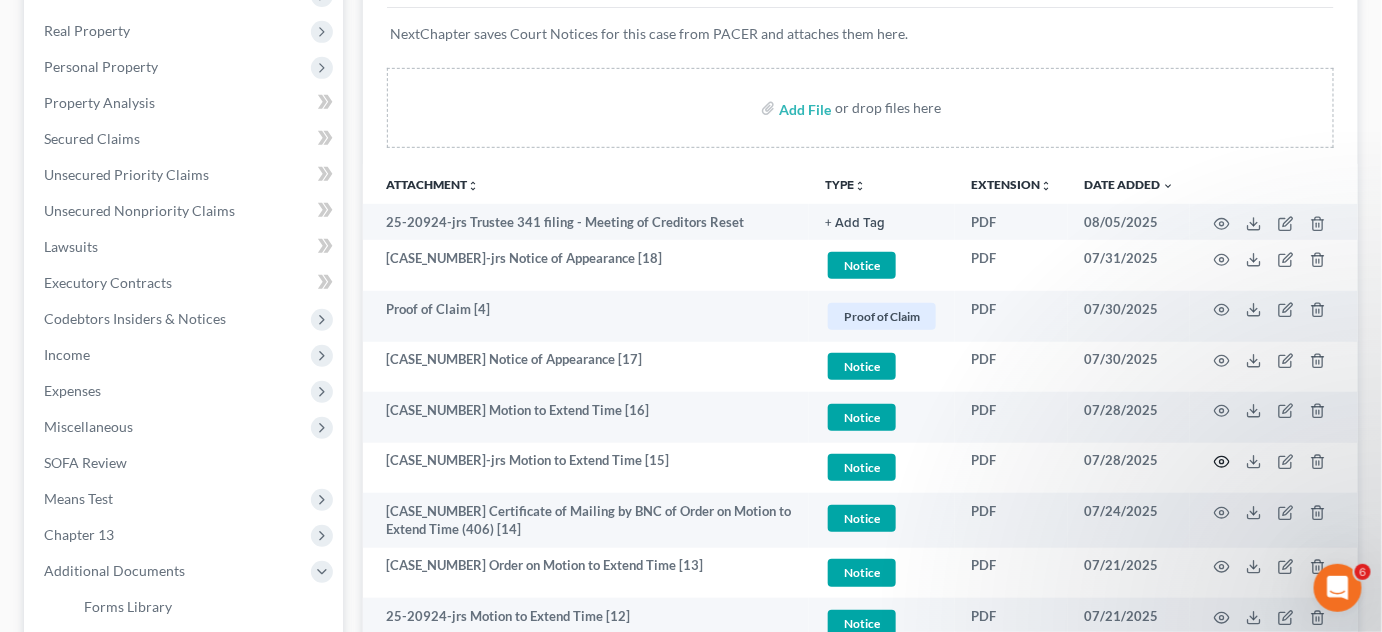 click 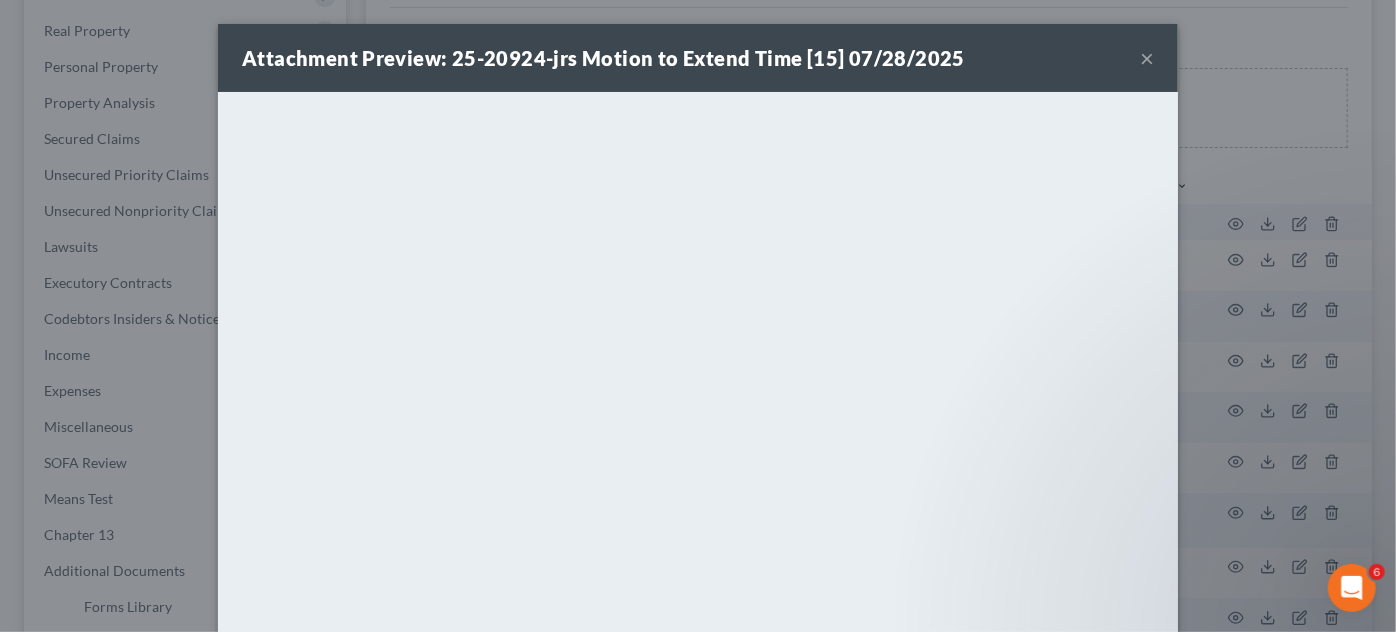 click on "Attachment Preview: [CASE_NUMBER] Motion to Extend Time [15] [DATE] ×
<object ng-attr-data='[URL]' type='application/pdf' width='100%' height='650px'></object>
<p><a href='[URL]' target='_blank'>Click here</a> to open in a new window.</p>" at bounding box center (698, 316) 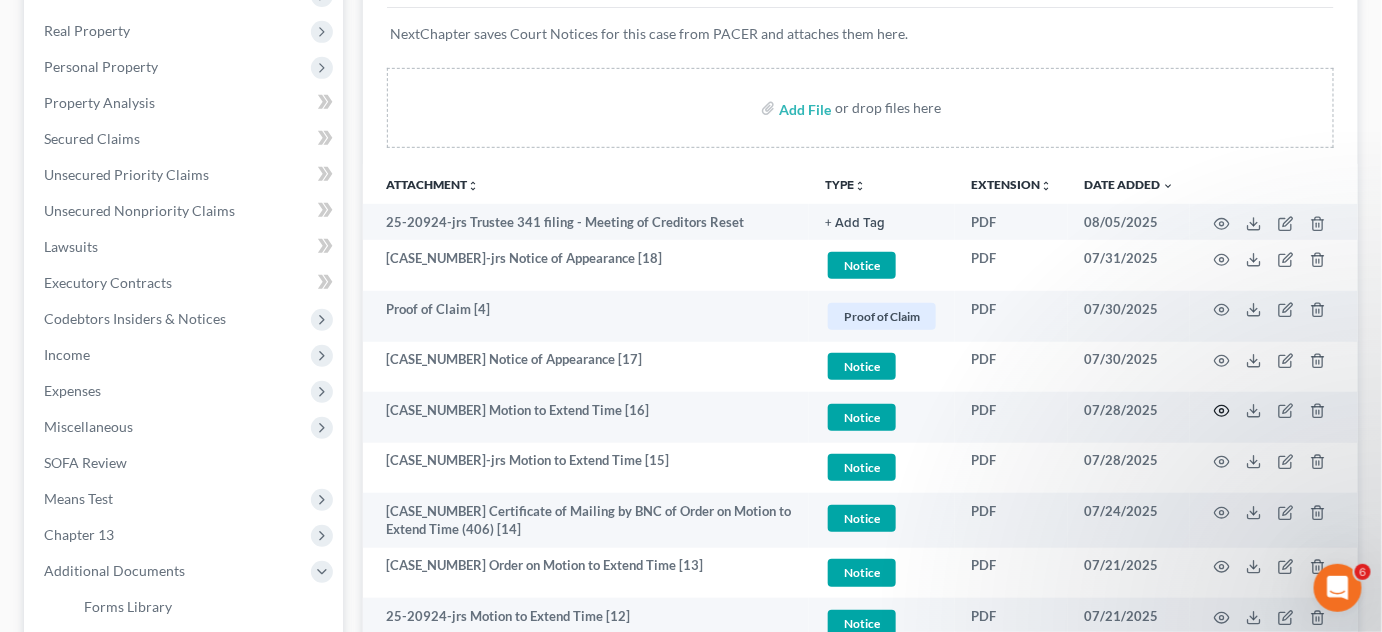 click 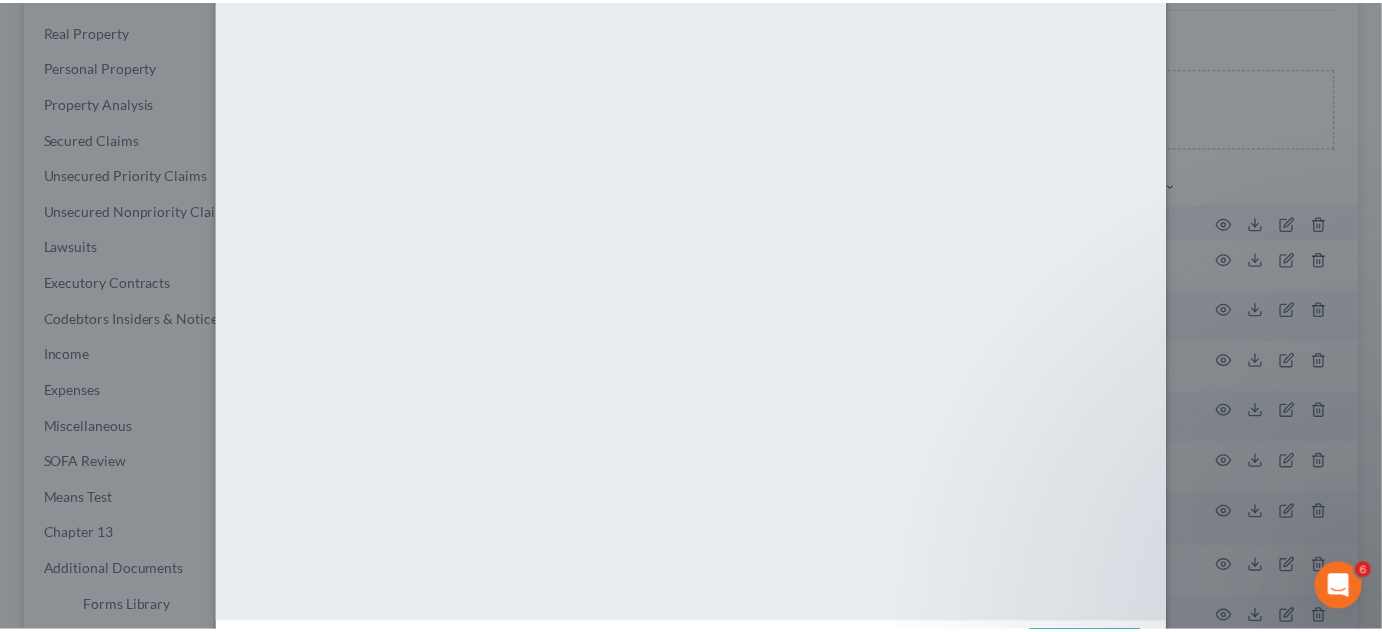 scroll, scrollTop: 204, scrollLeft: 0, axis: vertical 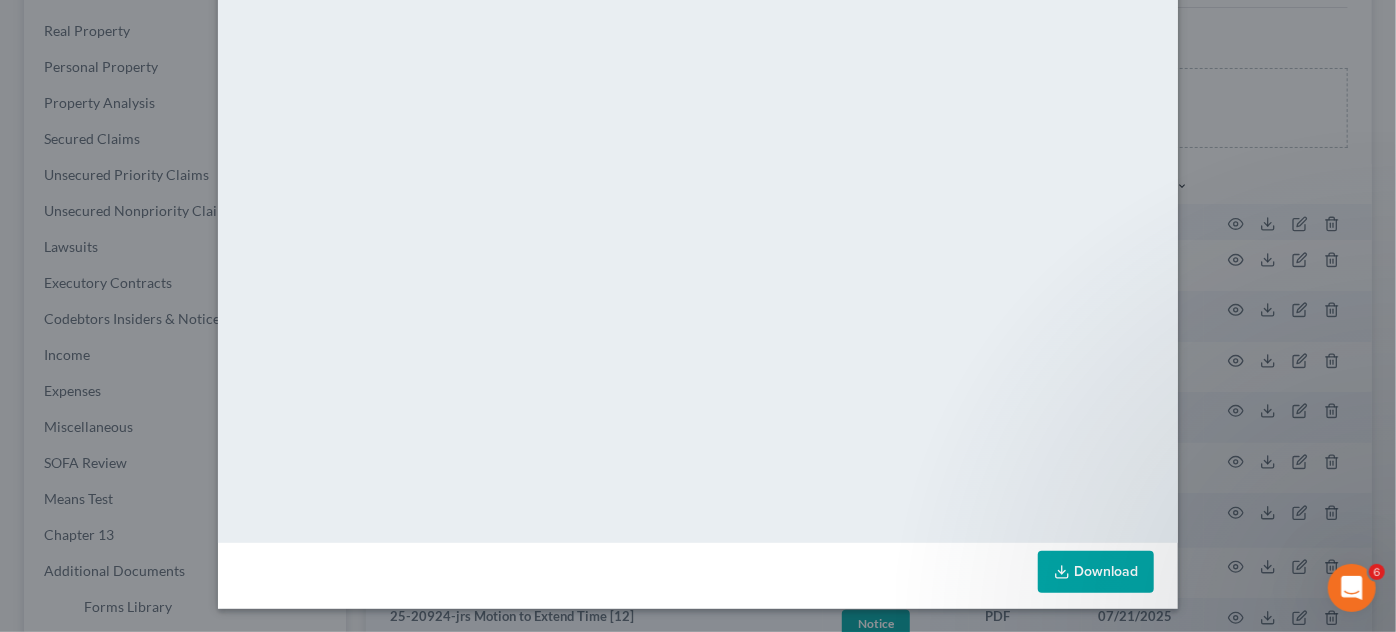 click on "Attachment Preview: [CASE_NUMBER] Motion to Extend Time [16] [DATE] ×
<object ng-attr-data='[URL]' type='application/pdf' width='100%' height='650px'></object>
<p><a href='[URL]' target='_blank'>Click here</a> to open in a new window.</p>" at bounding box center [698, 316] 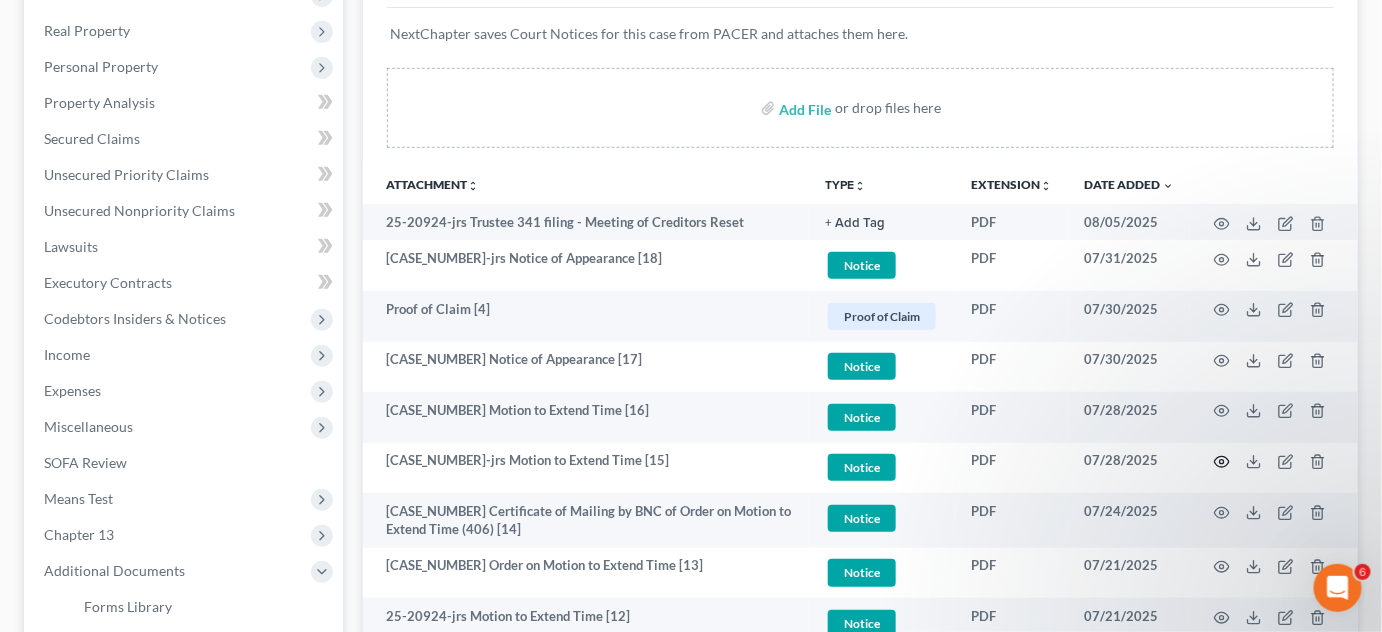 click 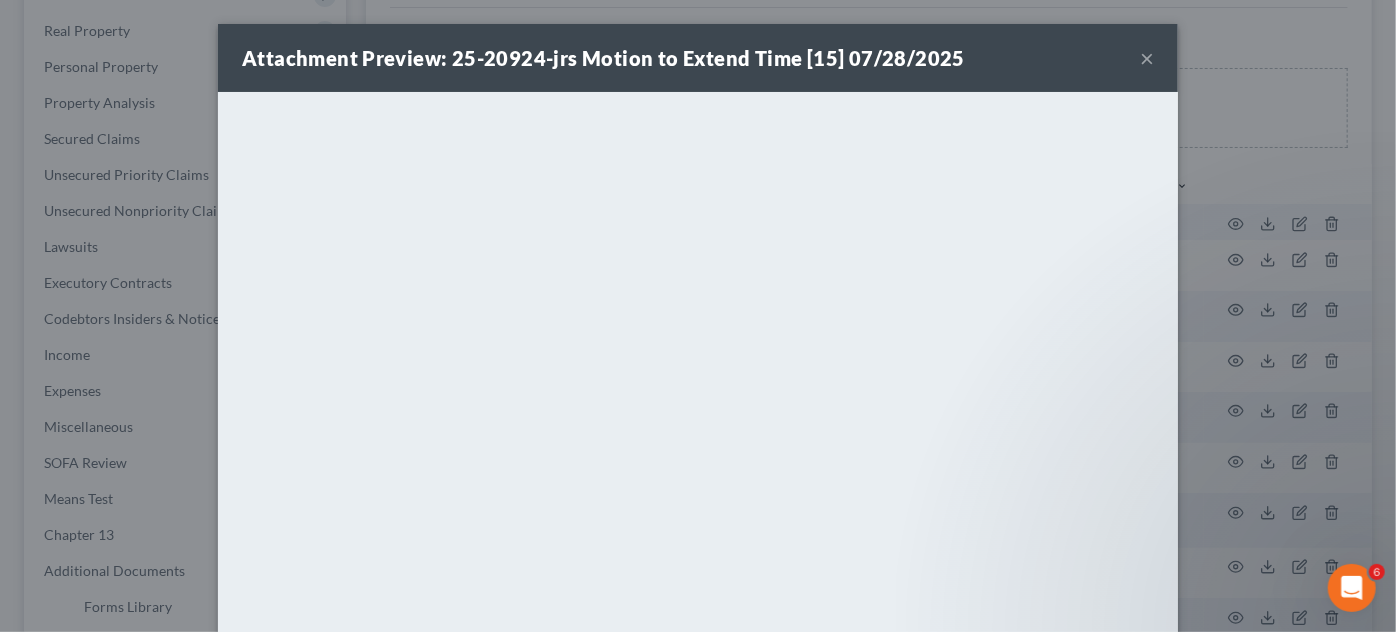 click on "×" at bounding box center [1147, 58] 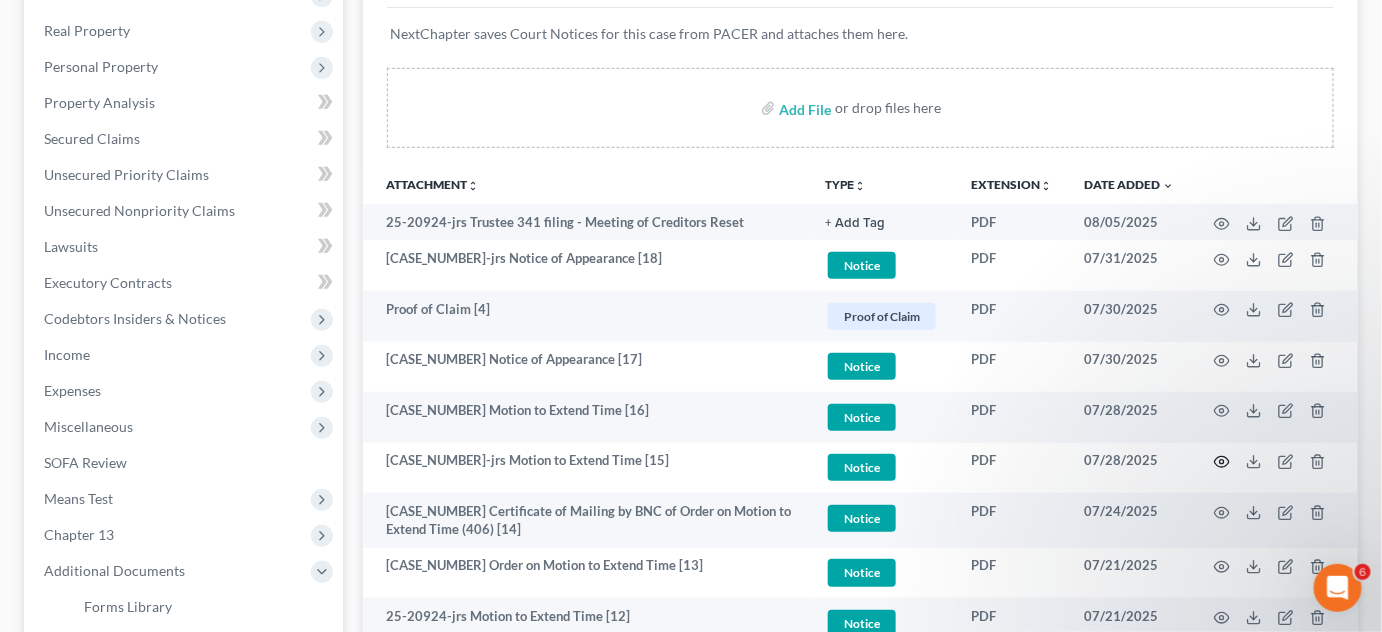 click 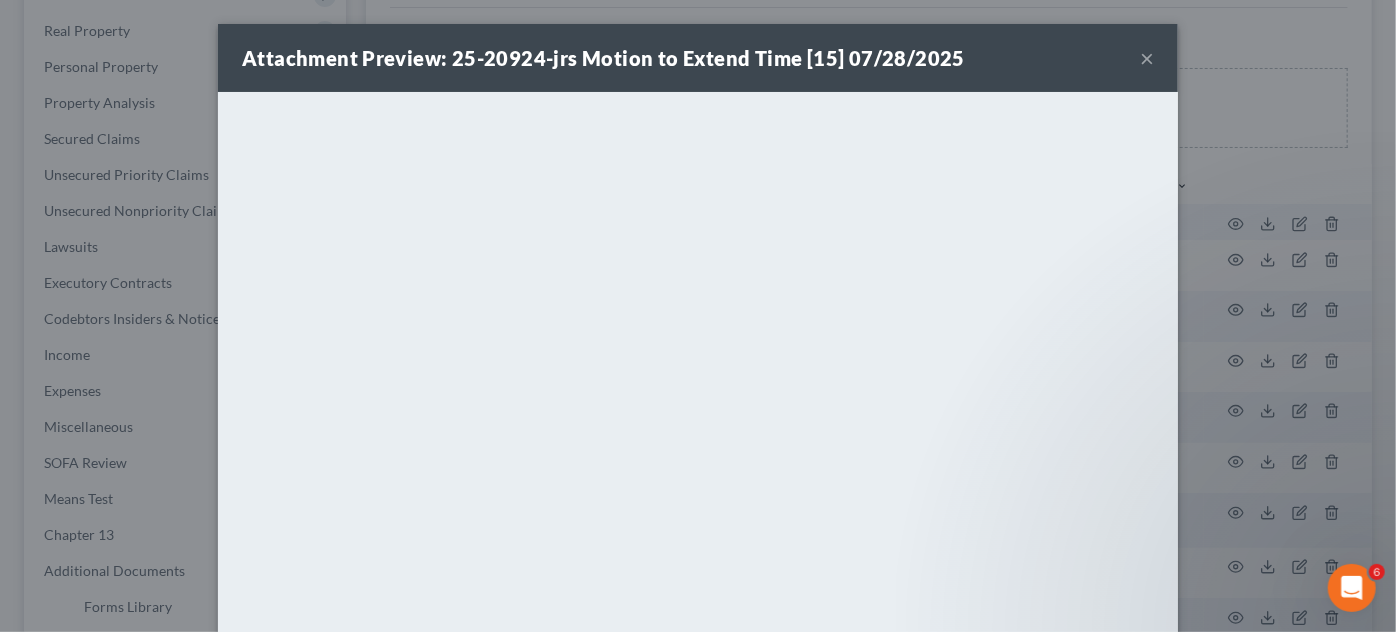 click on "×" at bounding box center (1147, 58) 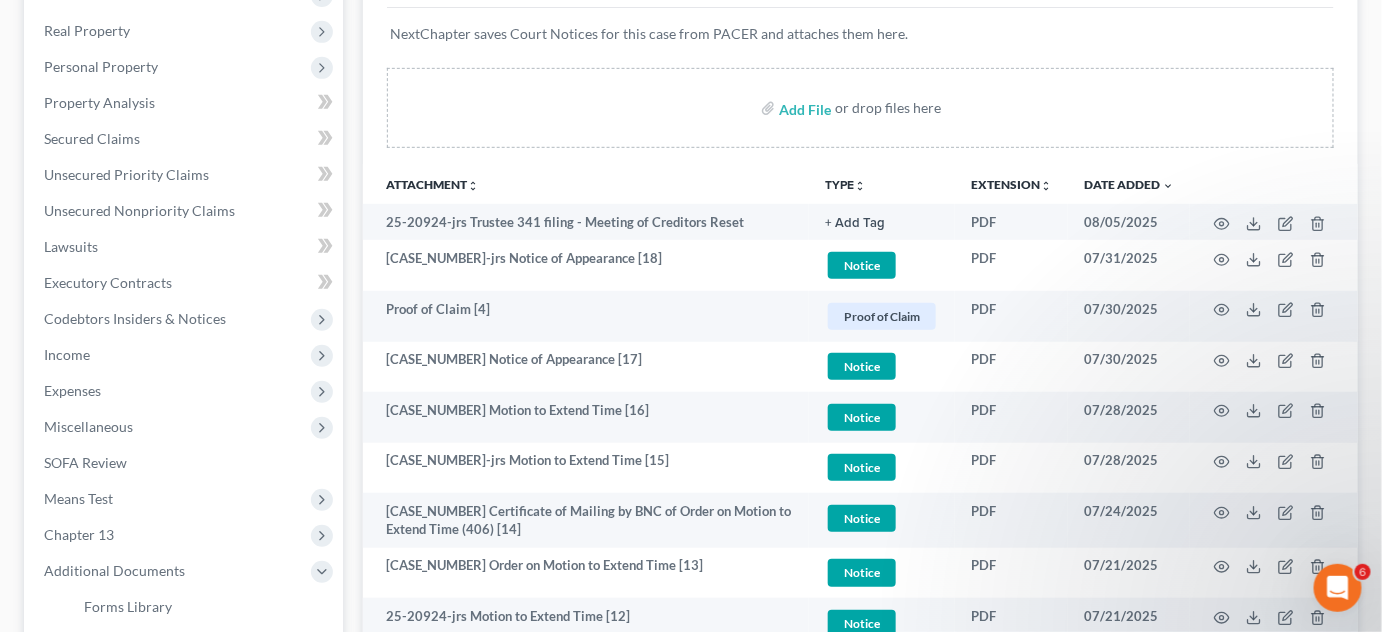 click at bounding box center (1274, 184) 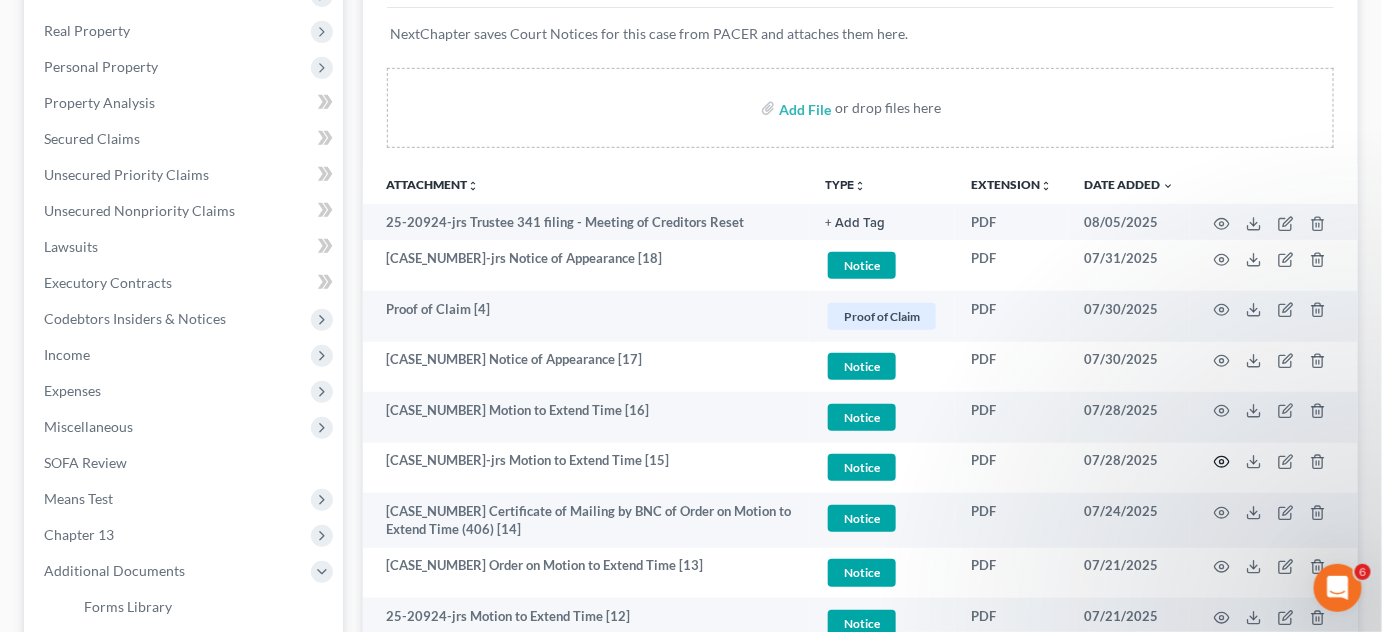 click 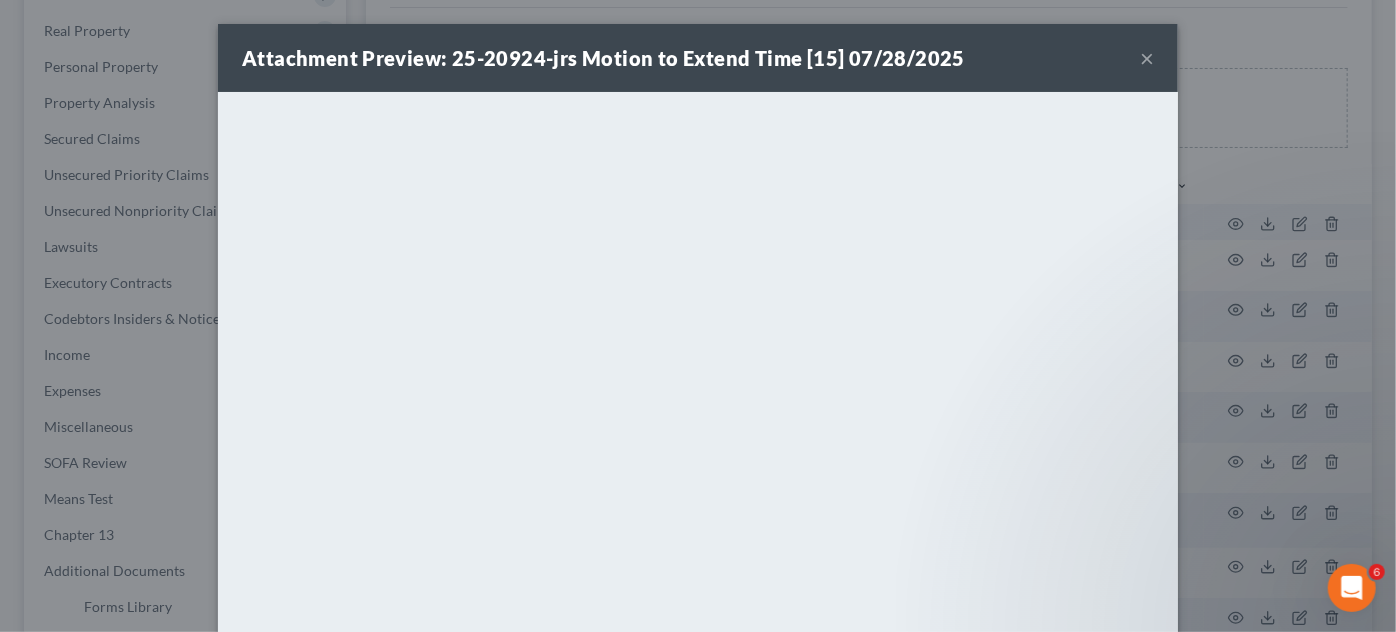 click on "Attachment Preview: [CASE_NUMBER] Motion to Extend Time [15] [DATE] ×
<object ng-attr-data='[URL]' type='application/pdf' width='100%' height='650px'></object>
<p><a href='[URL]' target='_blank'>Click here</a> to open in a new window.</p>" at bounding box center [698, 316] 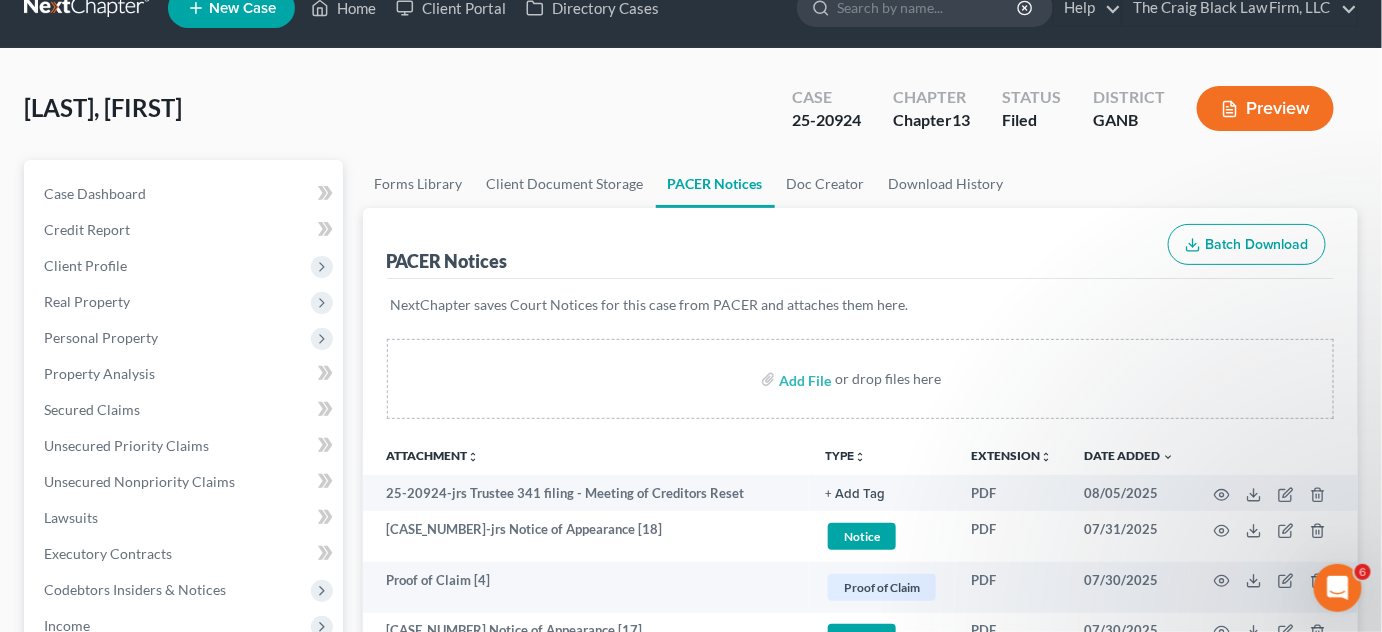 scroll, scrollTop: 0, scrollLeft: 0, axis: both 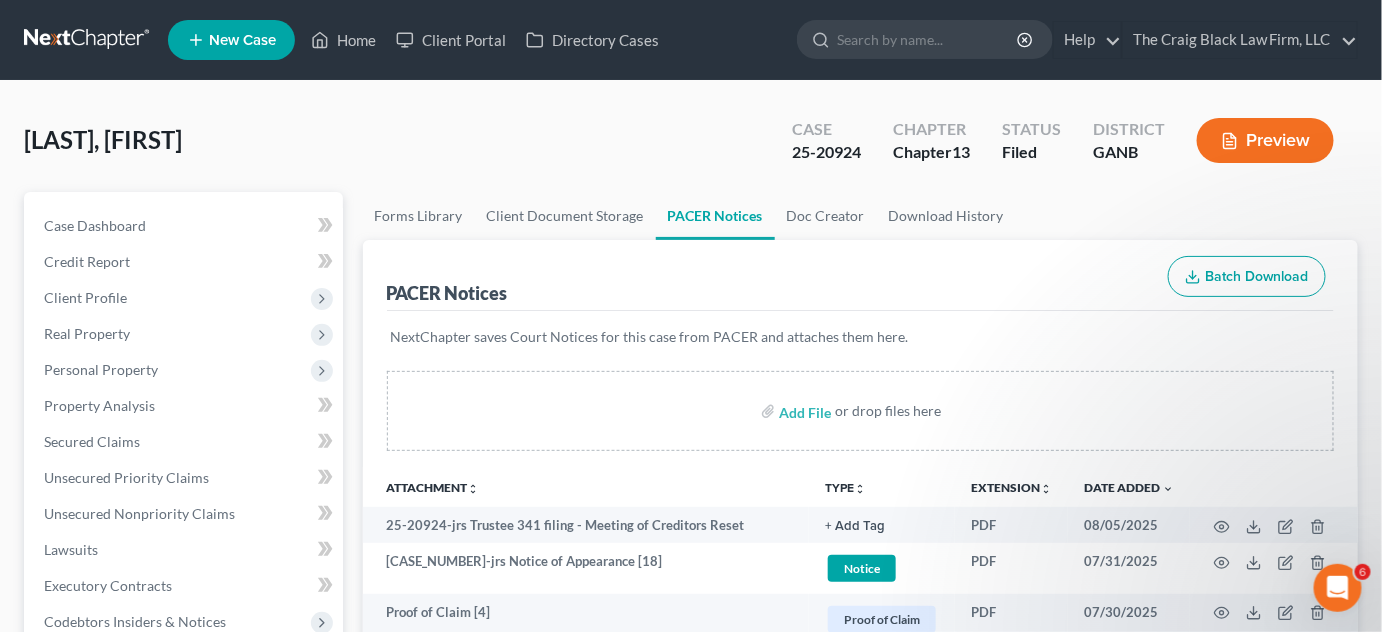 click at bounding box center [928, 39] 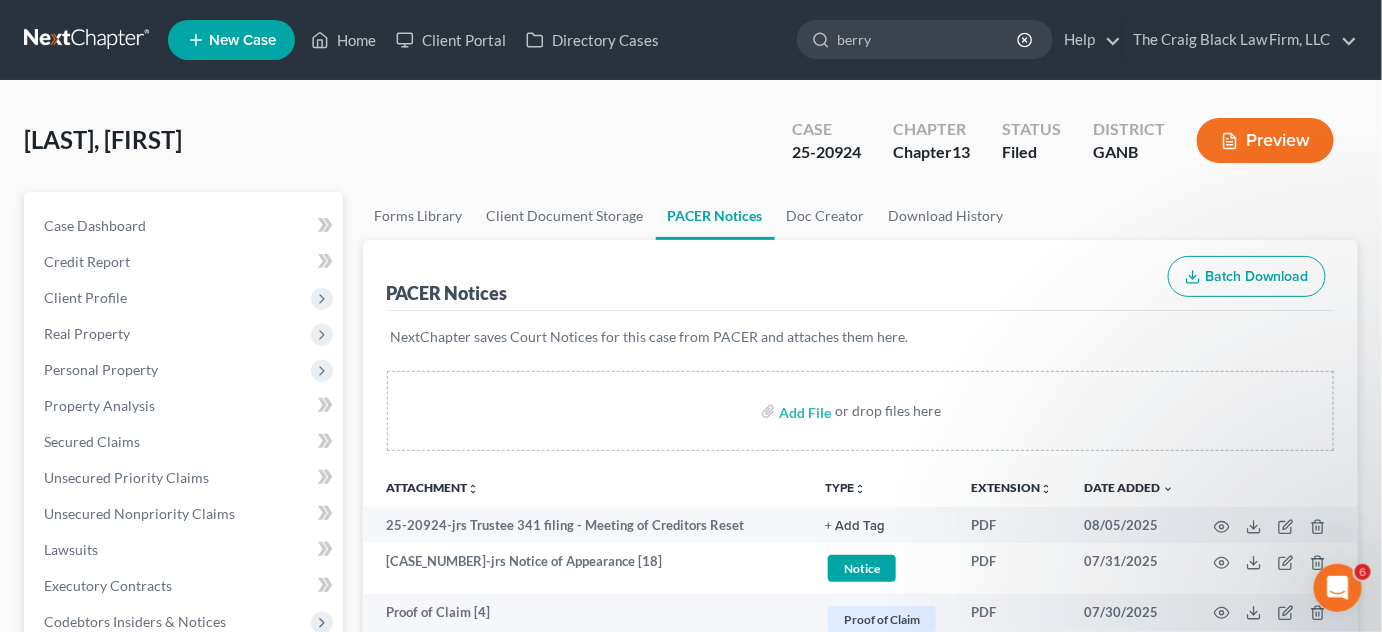 type on "berry" 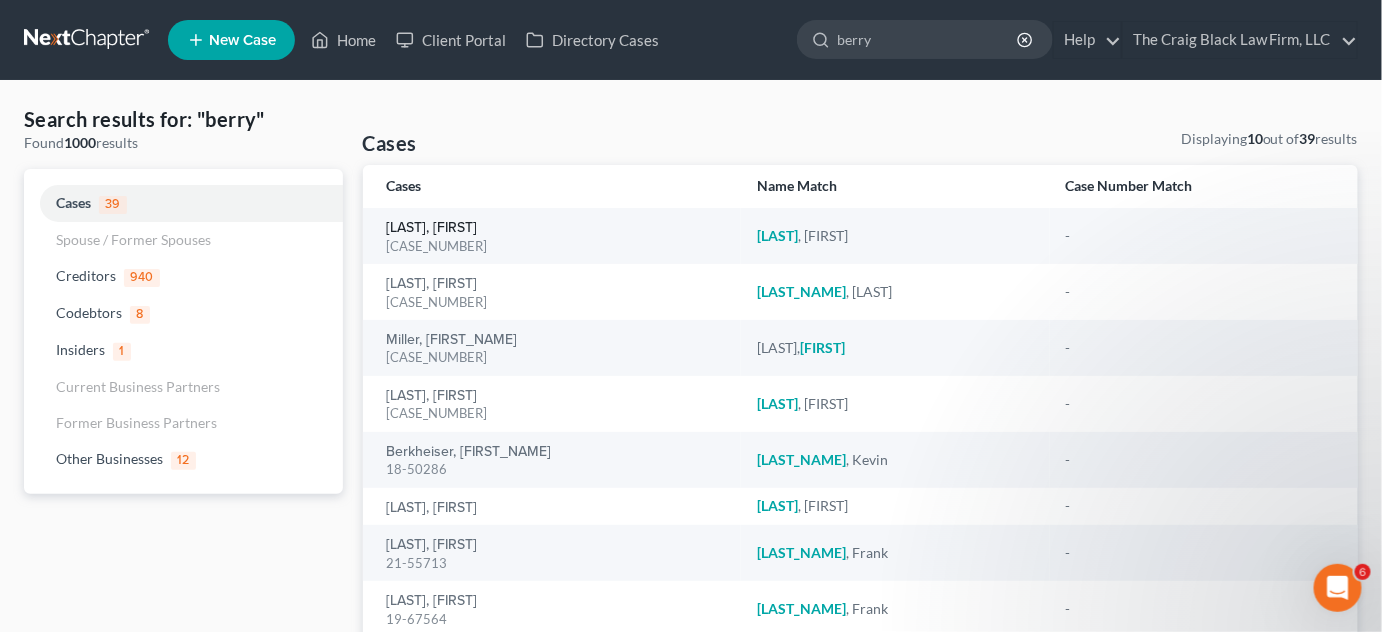 click on "[LAST], [FIRST]" at bounding box center [432, 228] 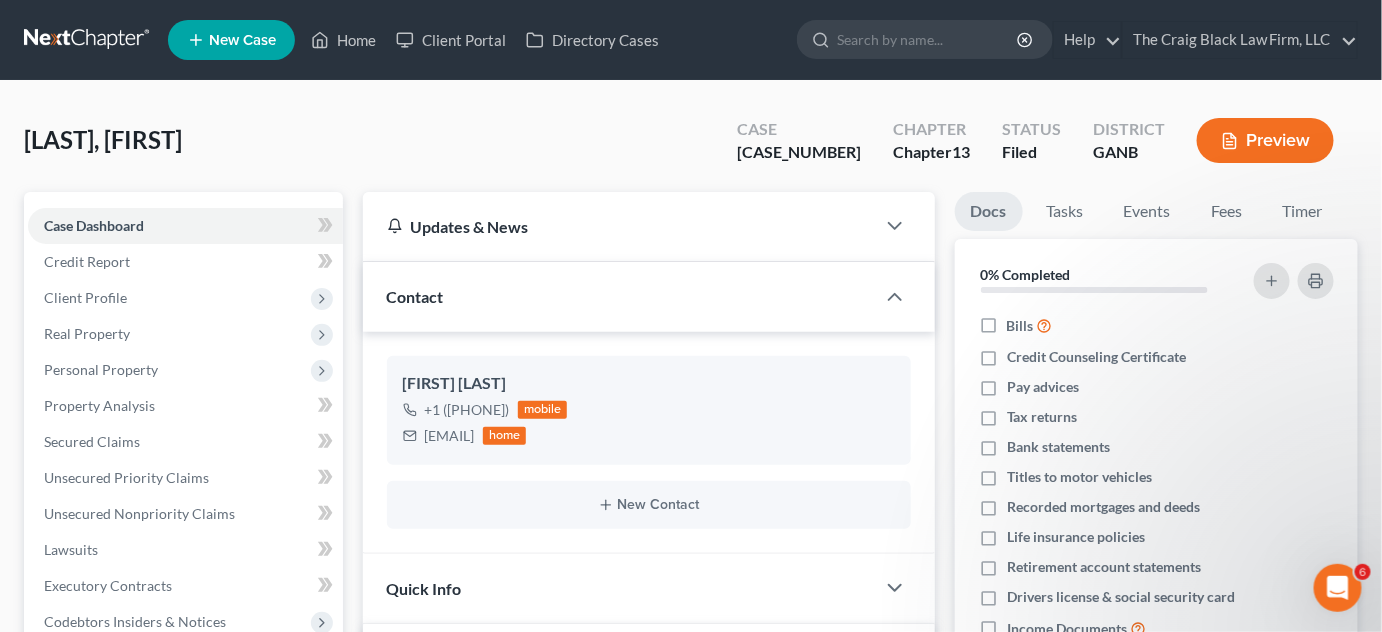 scroll, scrollTop: 112, scrollLeft: 0, axis: vertical 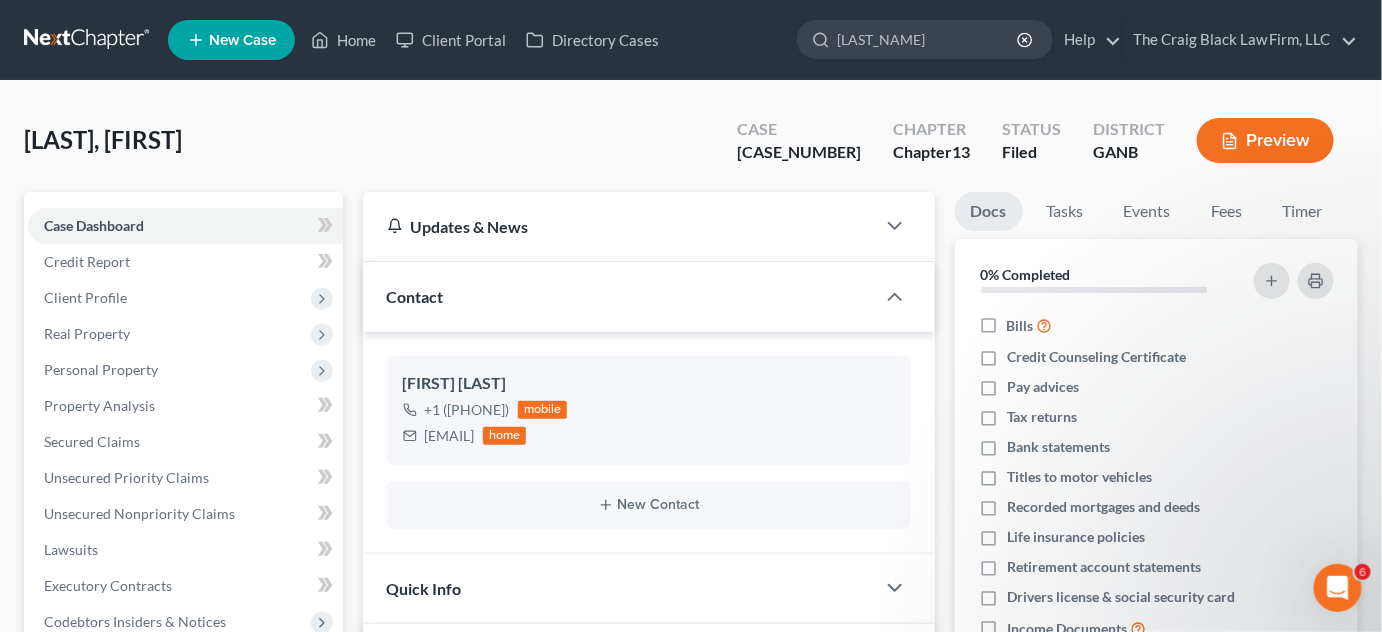 type on "[LAST_NAME]" 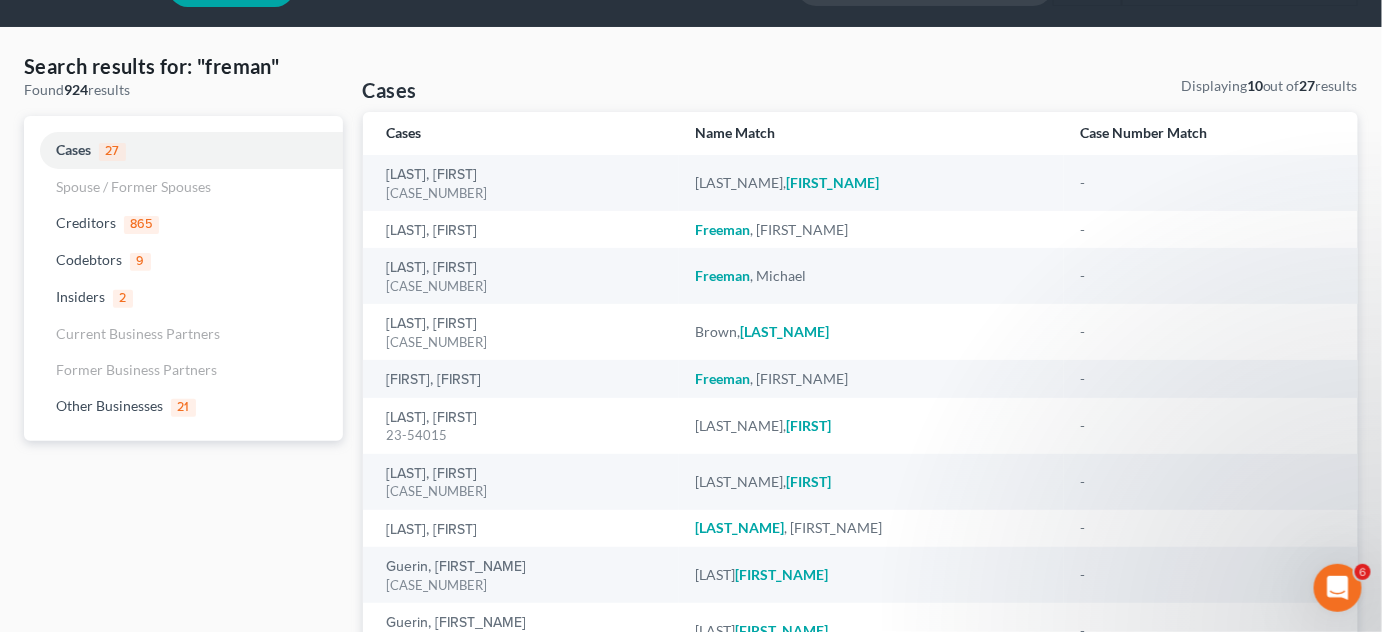 scroll, scrollTop: 0, scrollLeft: 0, axis: both 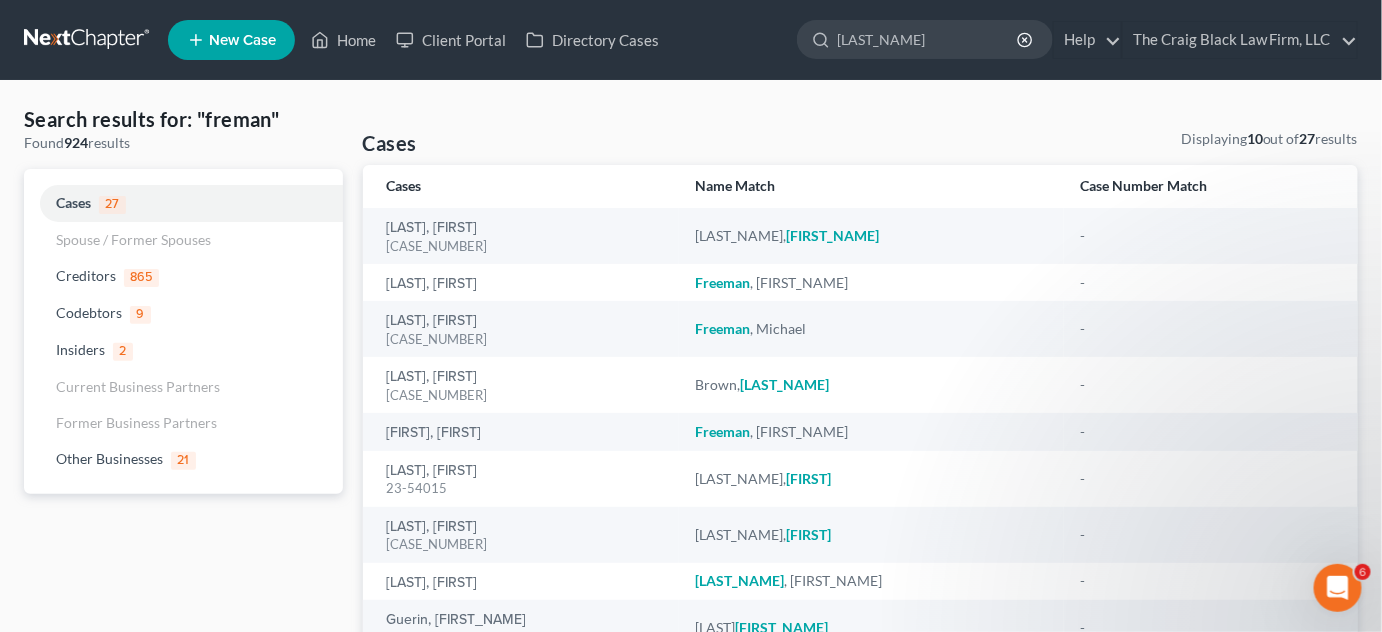 click on "[LAST_NAME]" 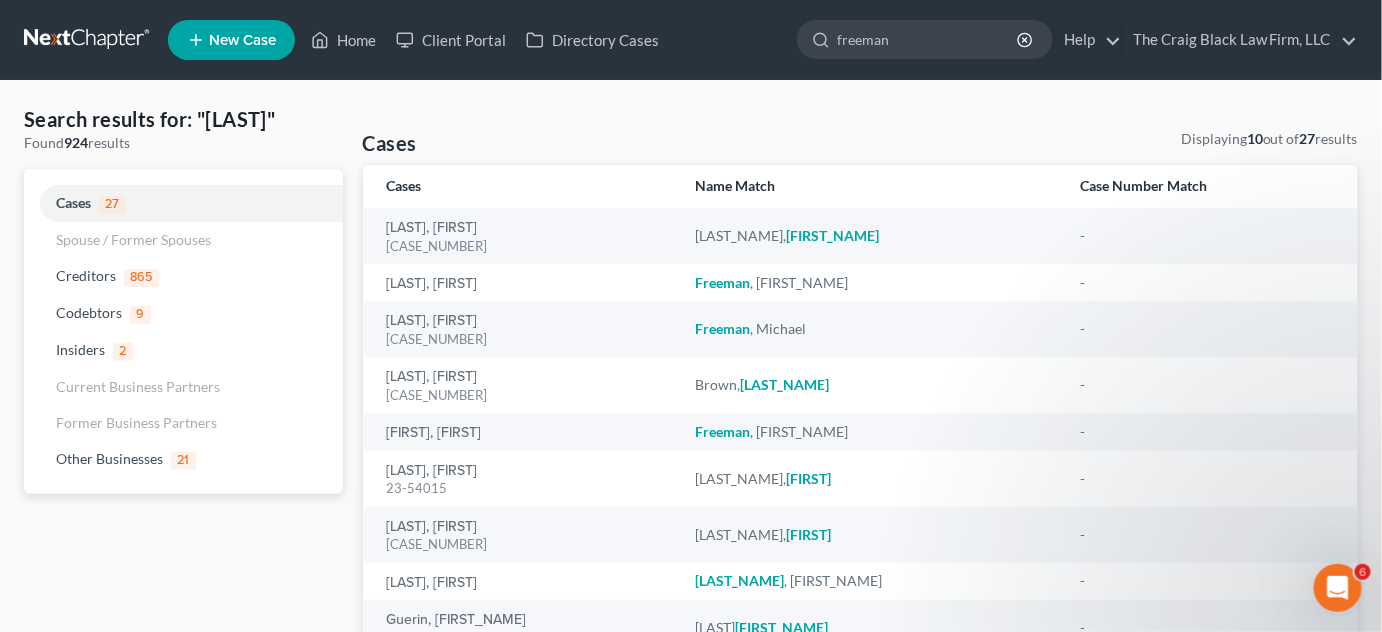 type on "freeman" 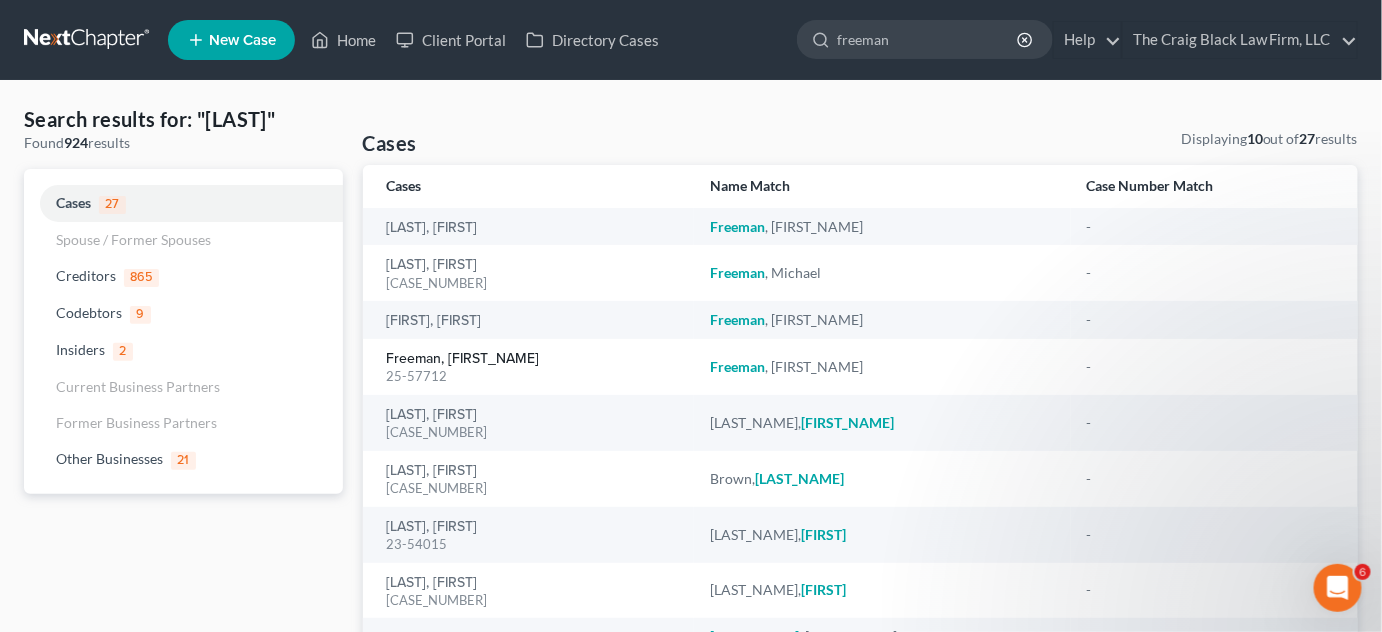 click on "Freeman, [FIRST_NAME]" at bounding box center (463, 359) 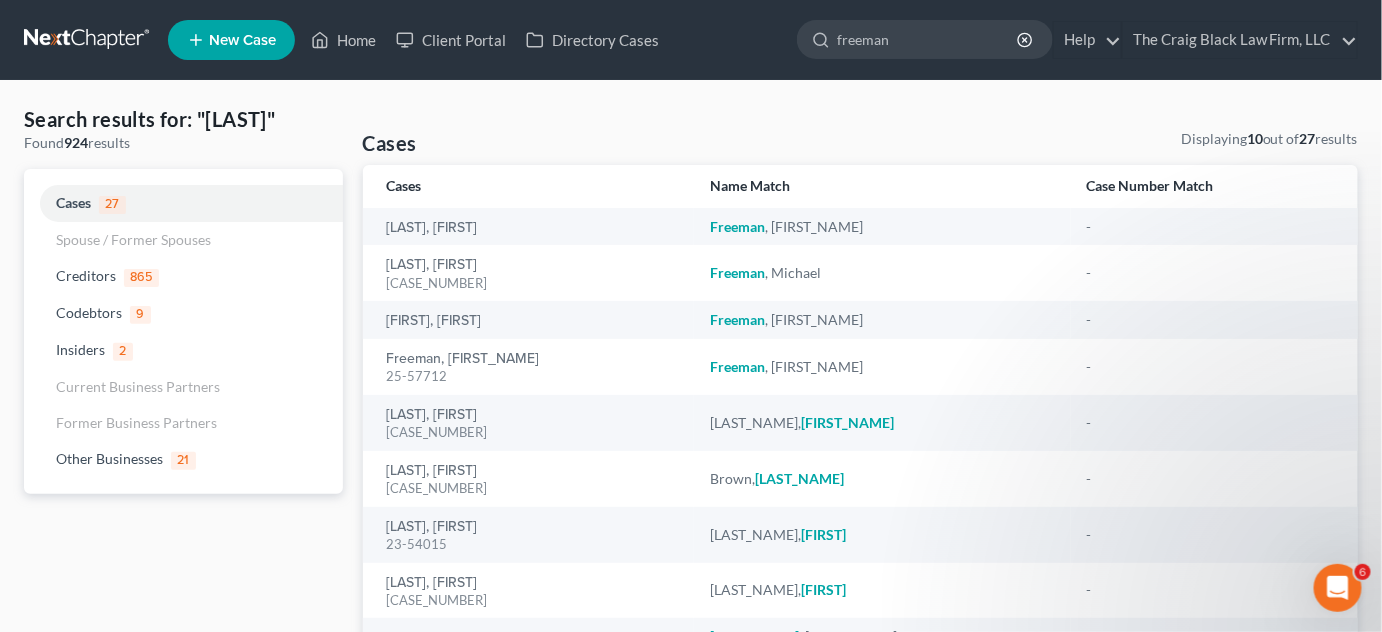 type 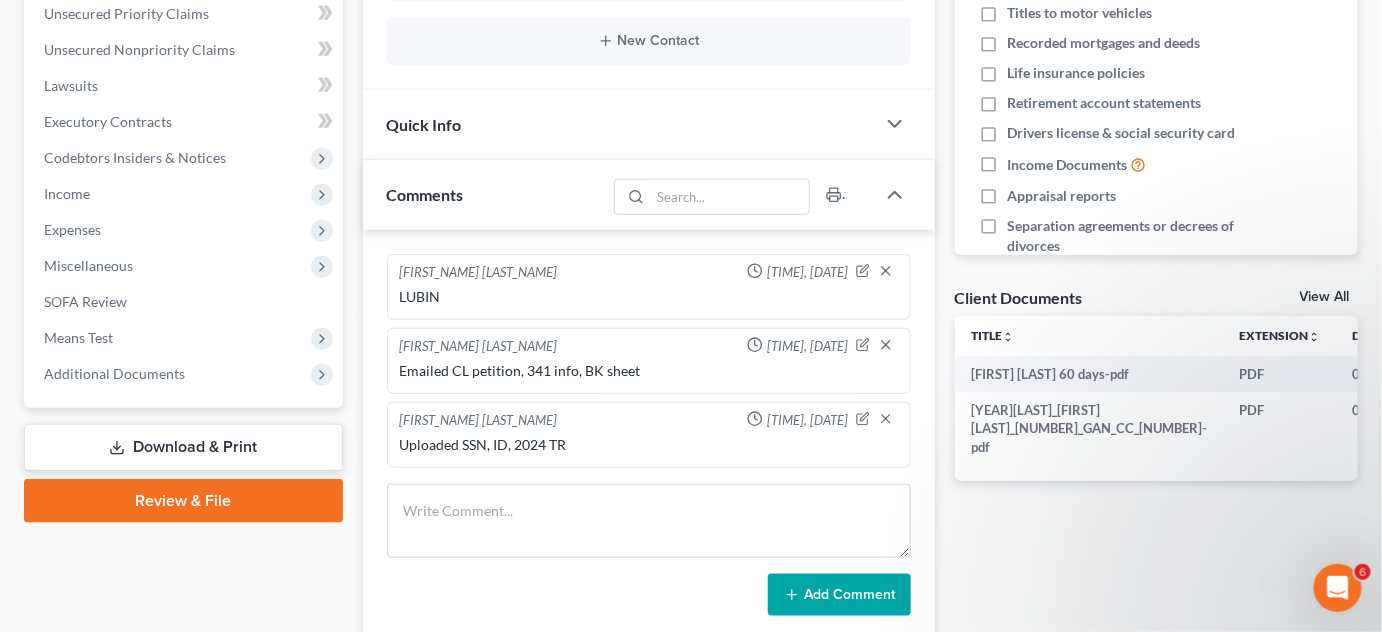 scroll, scrollTop: 754, scrollLeft: 0, axis: vertical 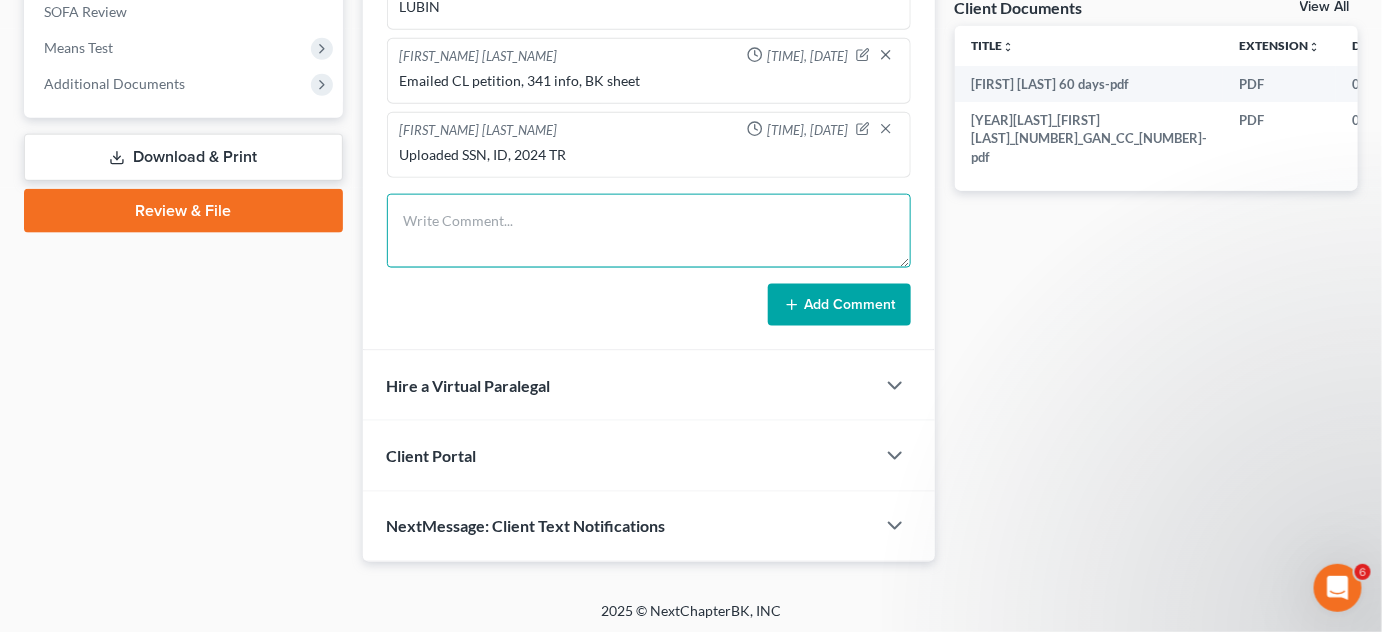 click at bounding box center [649, 231] 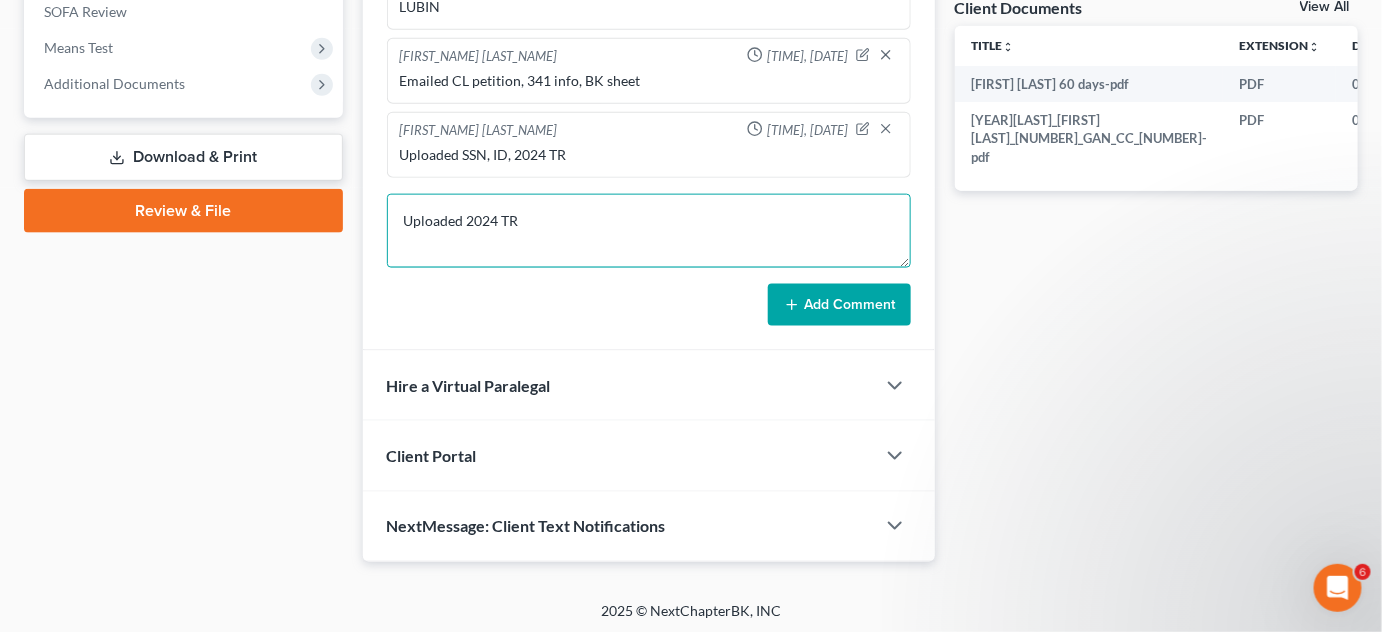 type on "Uploaded 2024 TR" 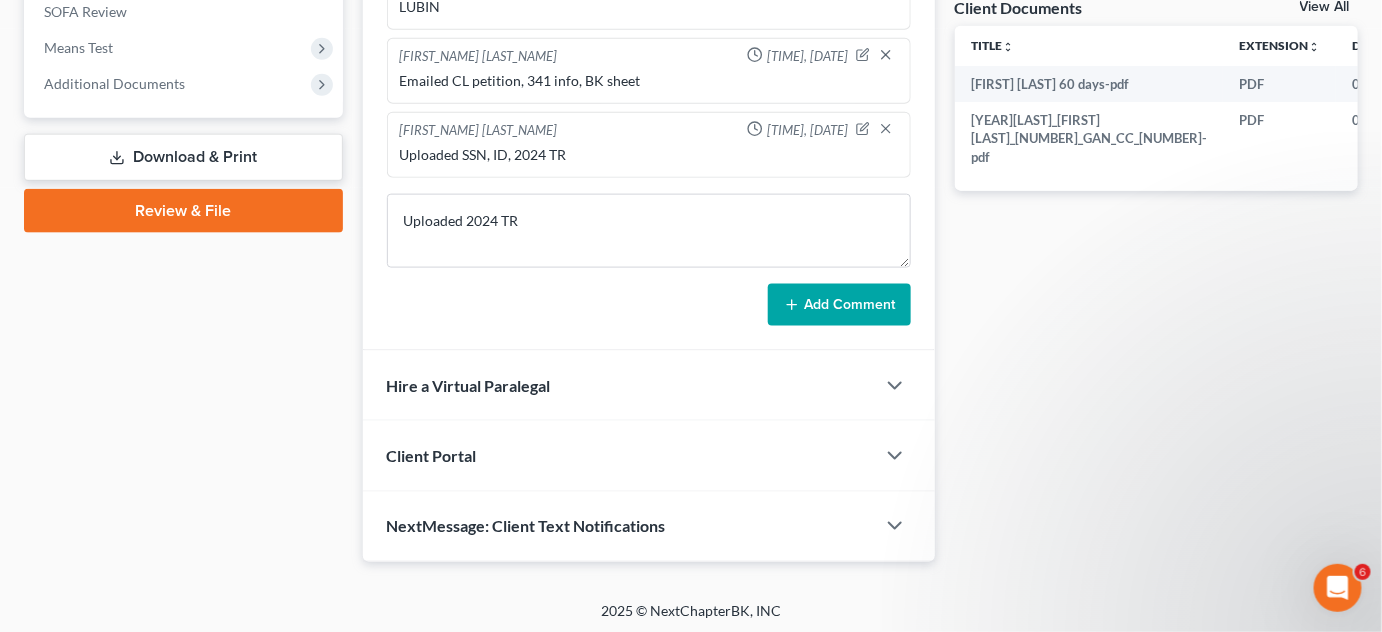 click on "Add Comment" at bounding box center (839, 305) 